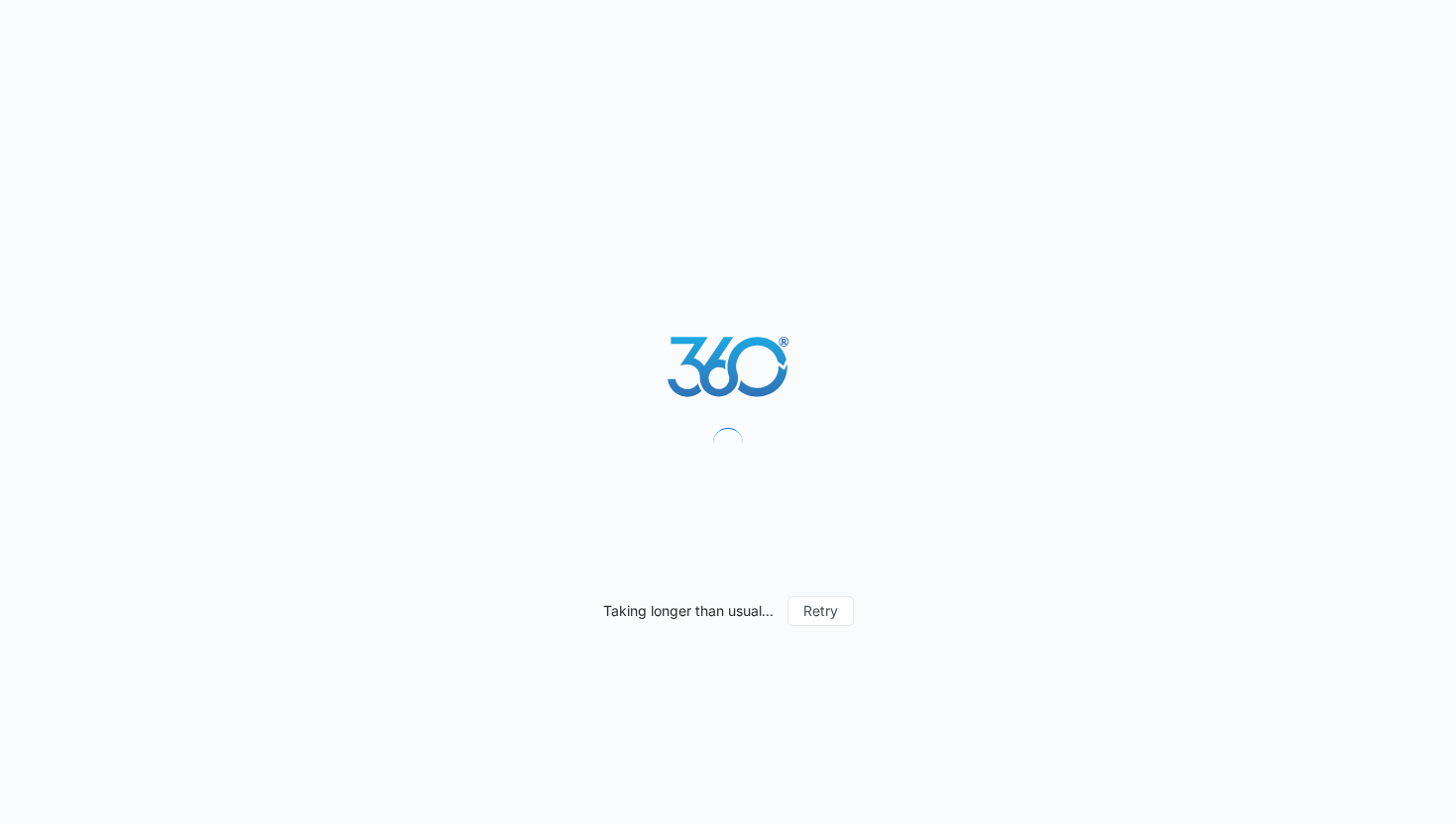 scroll, scrollTop: 0, scrollLeft: 0, axis: both 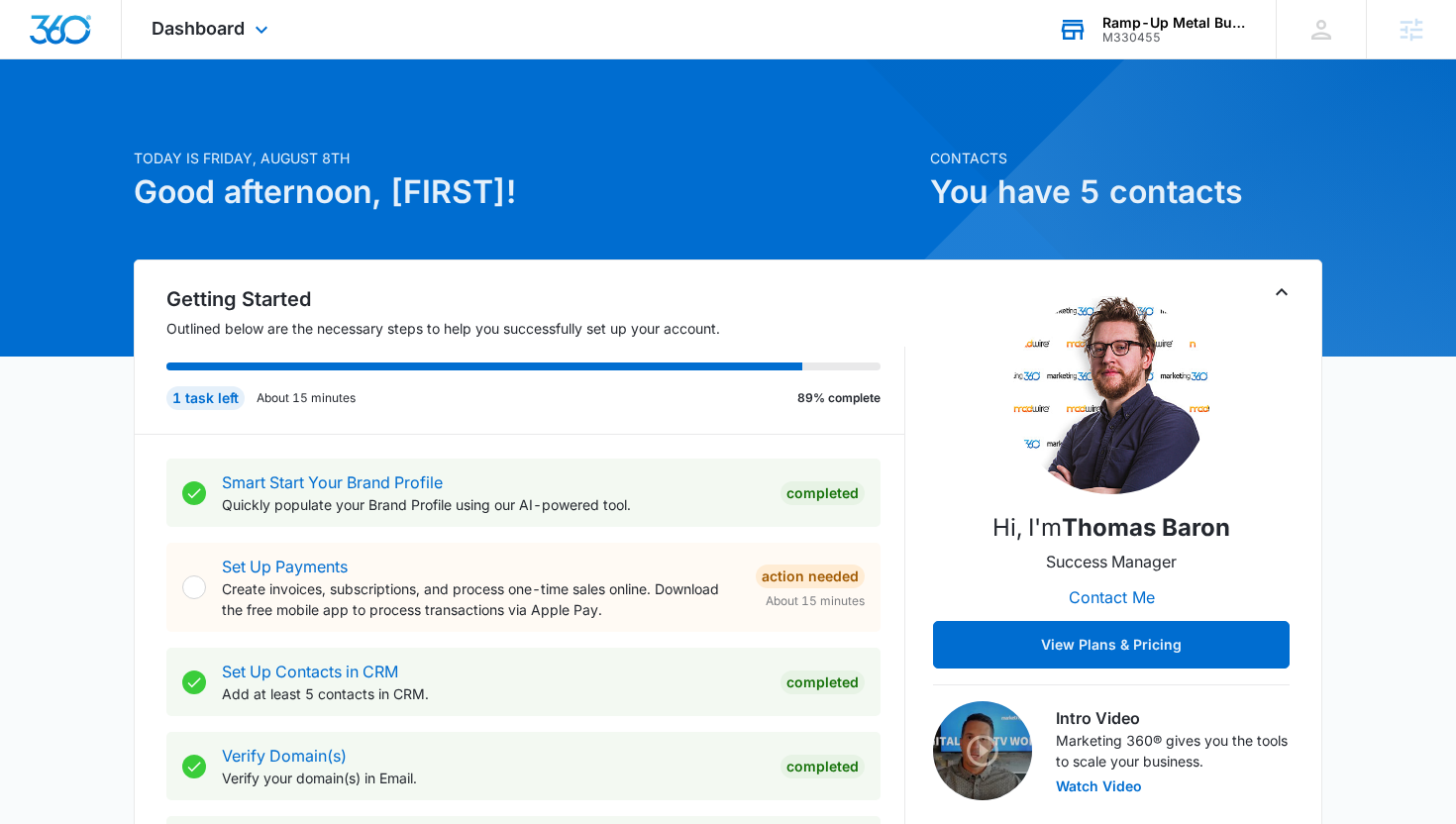 click on "M330455" at bounding box center [1175, 38] 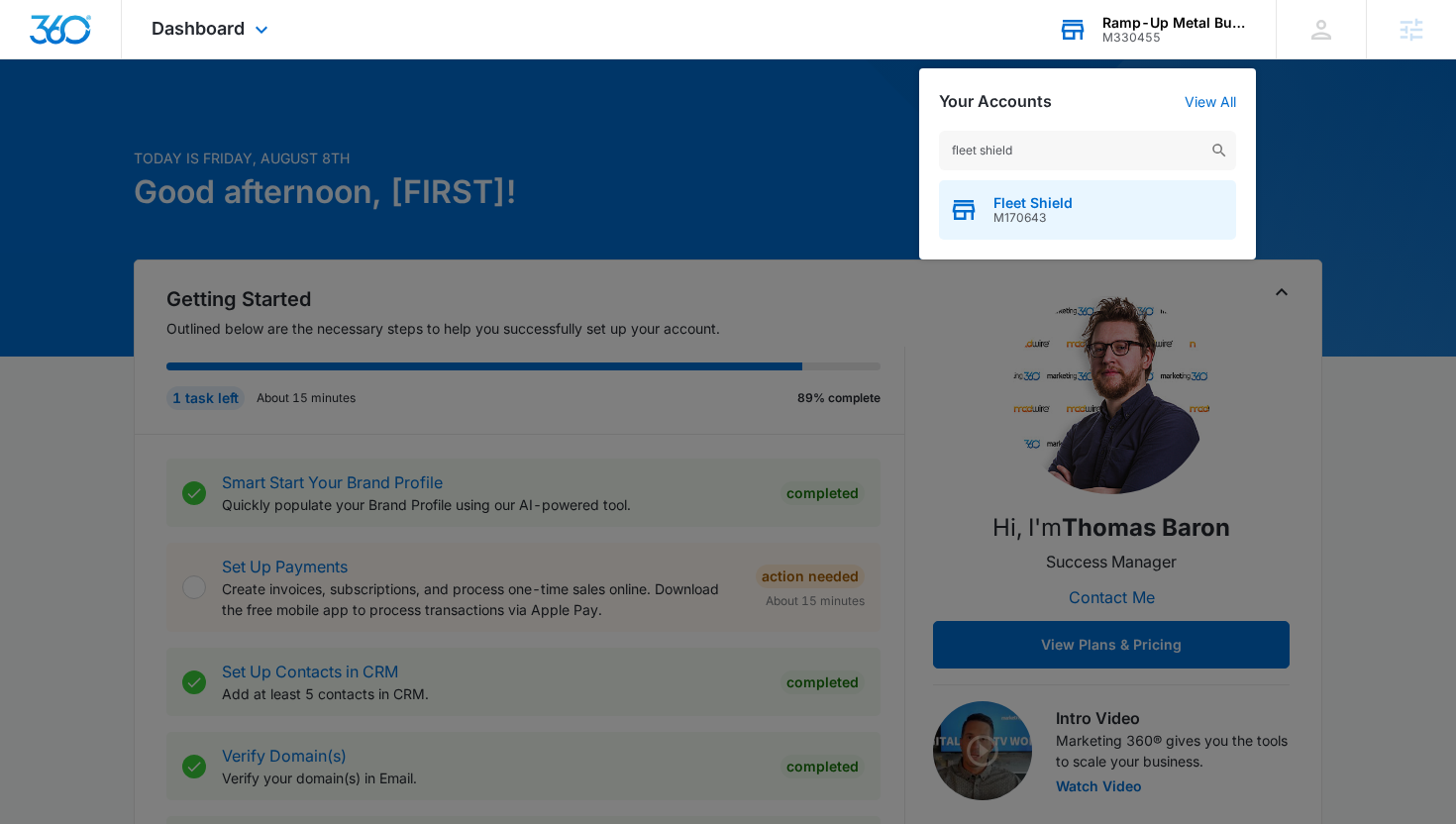 type on "fleet shield" 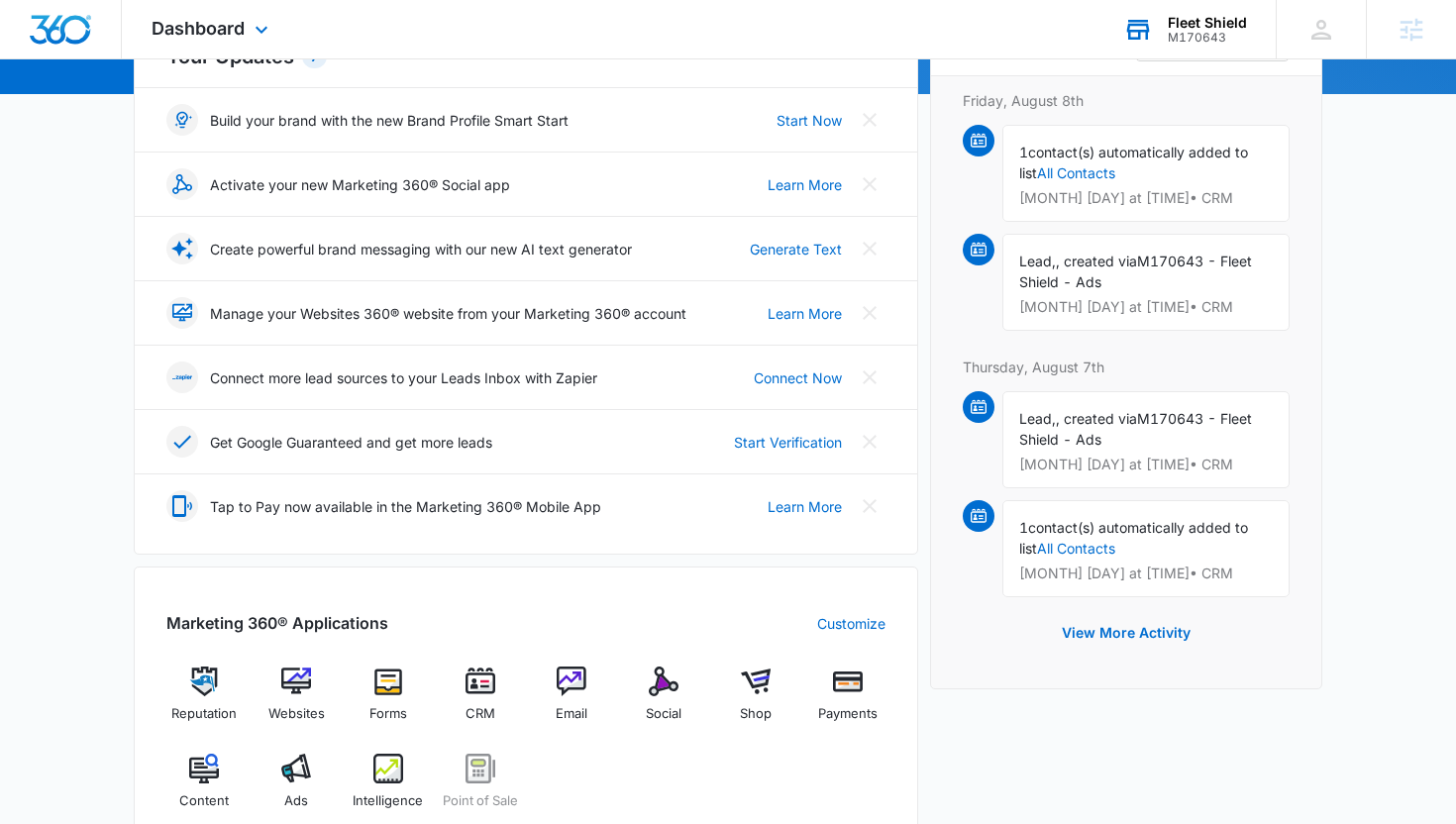 scroll, scrollTop: 956, scrollLeft: 0, axis: vertical 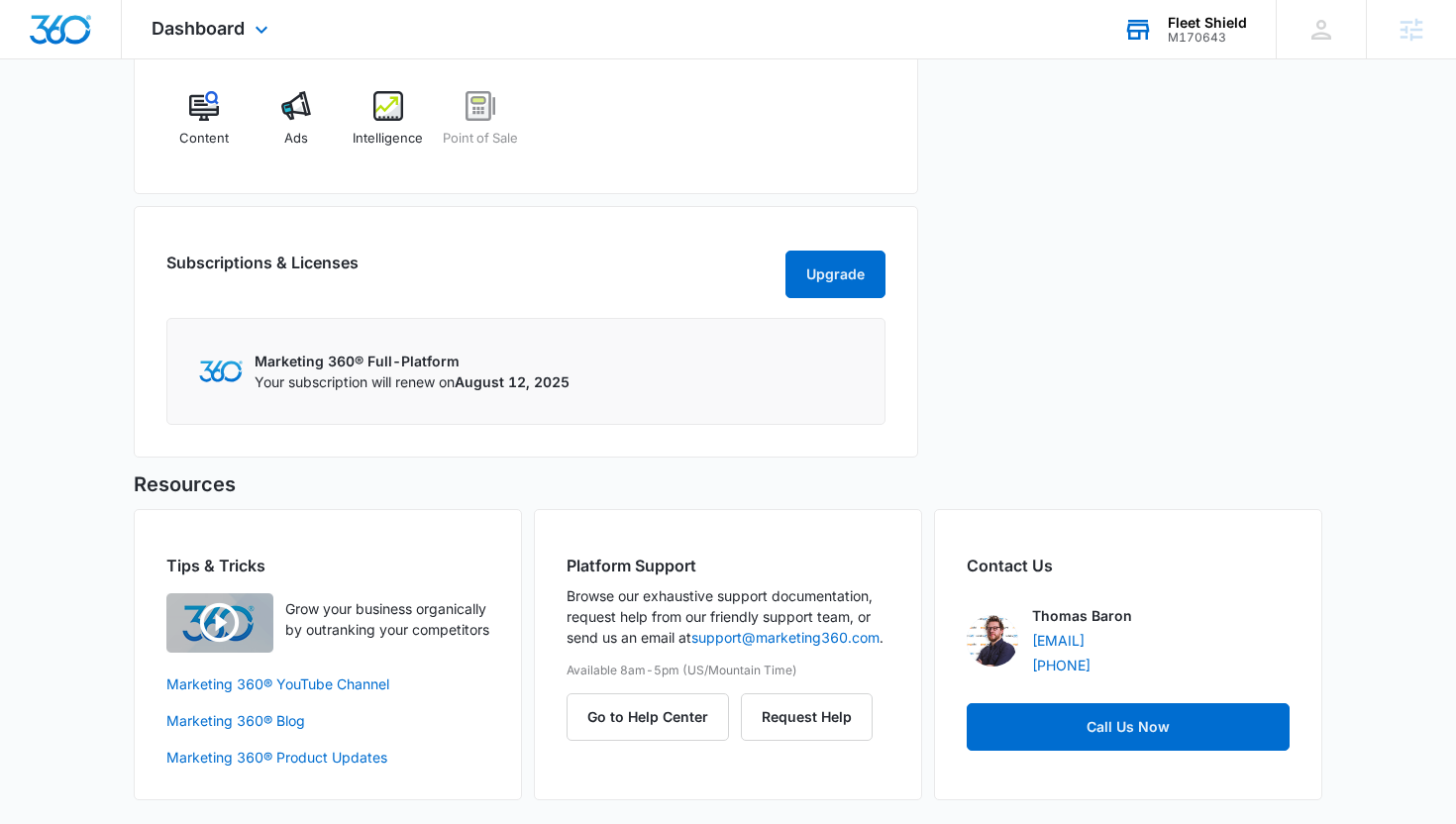click on "Dashboard Apps Reputation Websites Forms CRM Email Social Shop Payments POS Content Ads Intelligence Files Brand Settings Fleet Shield M170643 Your Accounts View All [FIRST] [LAST] [EMAIL] My Profile Notifications Support Logout Terms & Conditions   •   Privacy Policy Agencies" at bounding box center (728, 30) 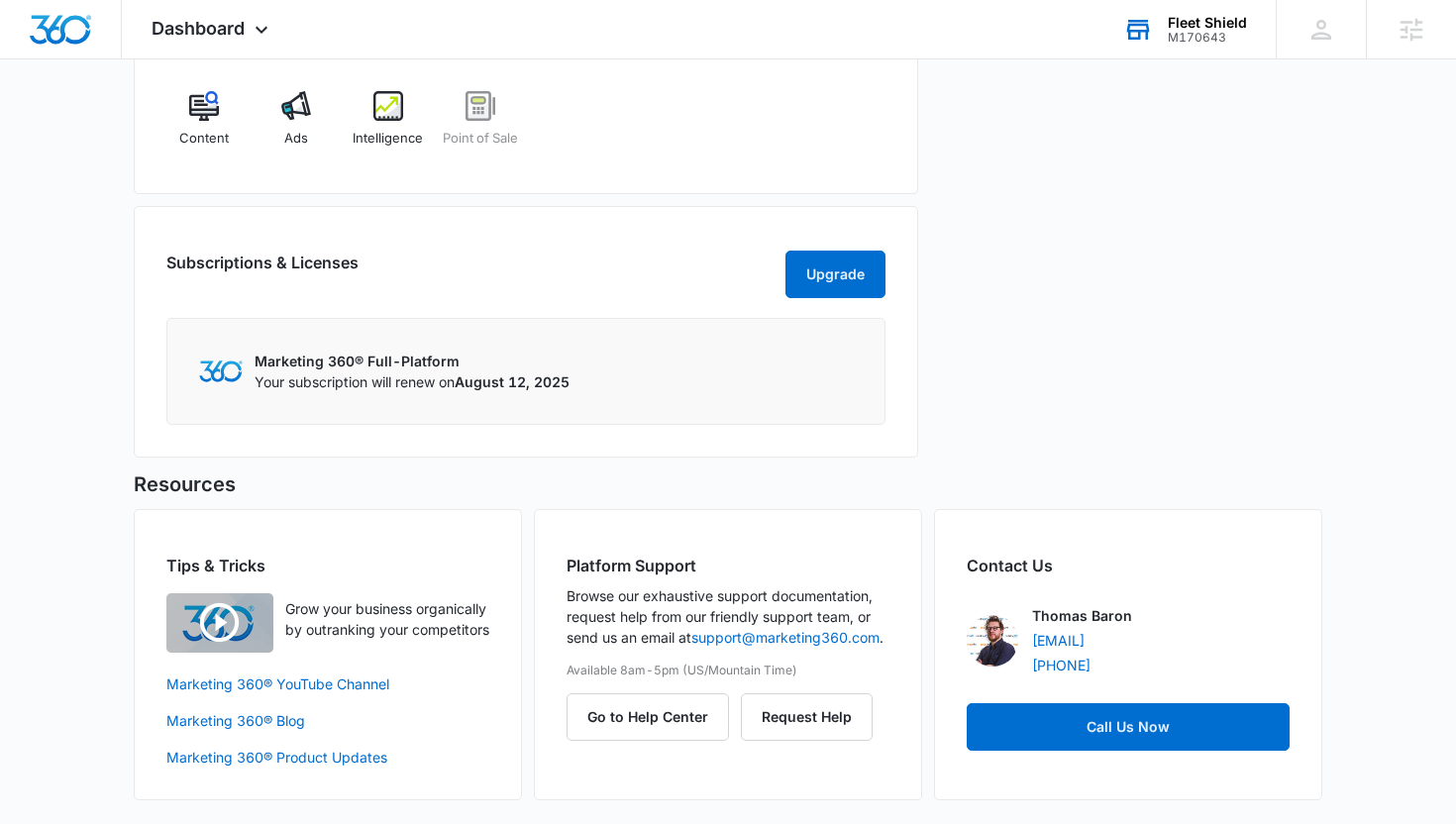 click on "Reputation Websites Forms CRM Email Social Shop Payments Content Ads Intelligence Point of Sale" at bounding box center (526, 82) 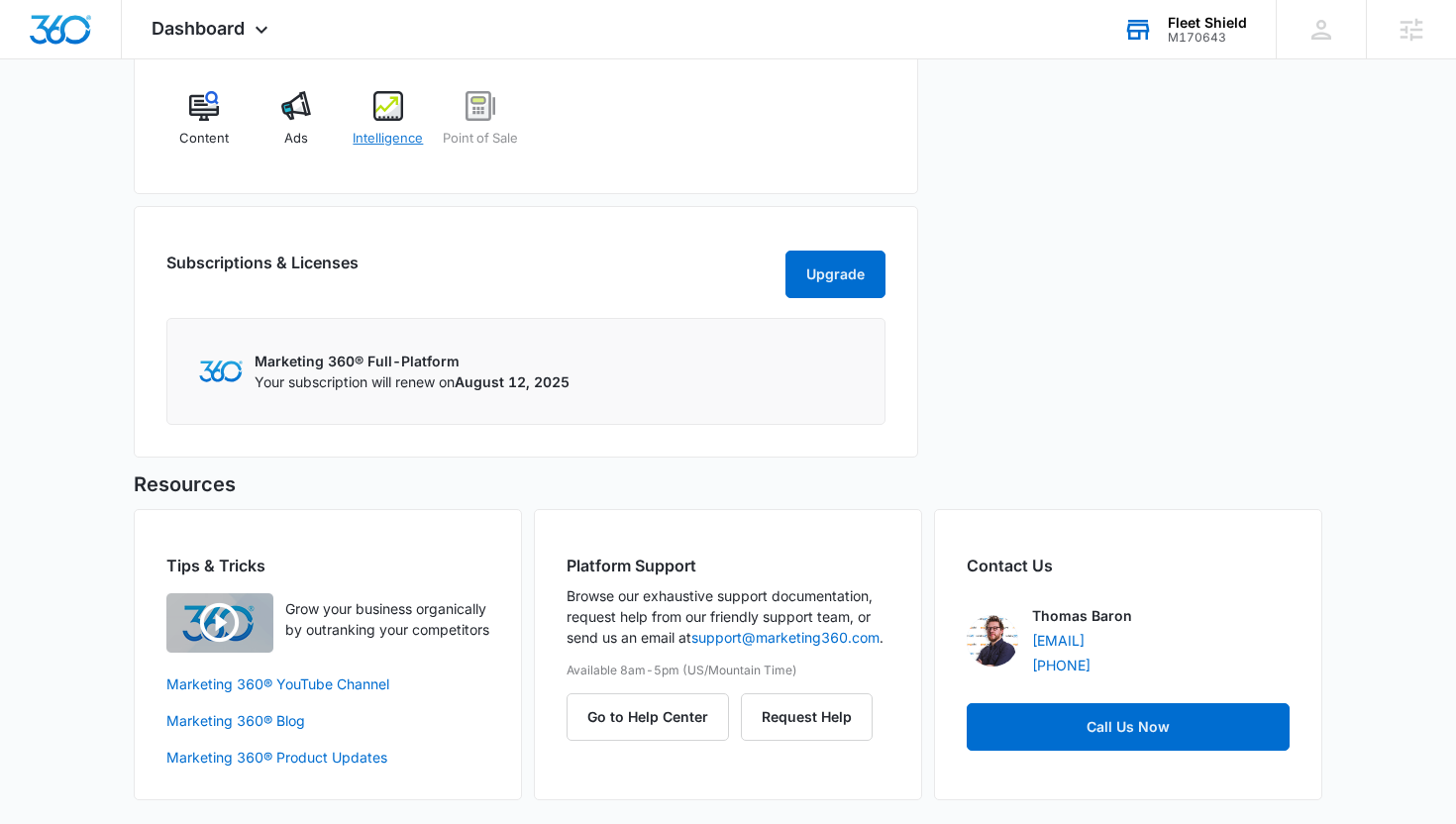 click on "Intelligence" at bounding box center (388, 127) 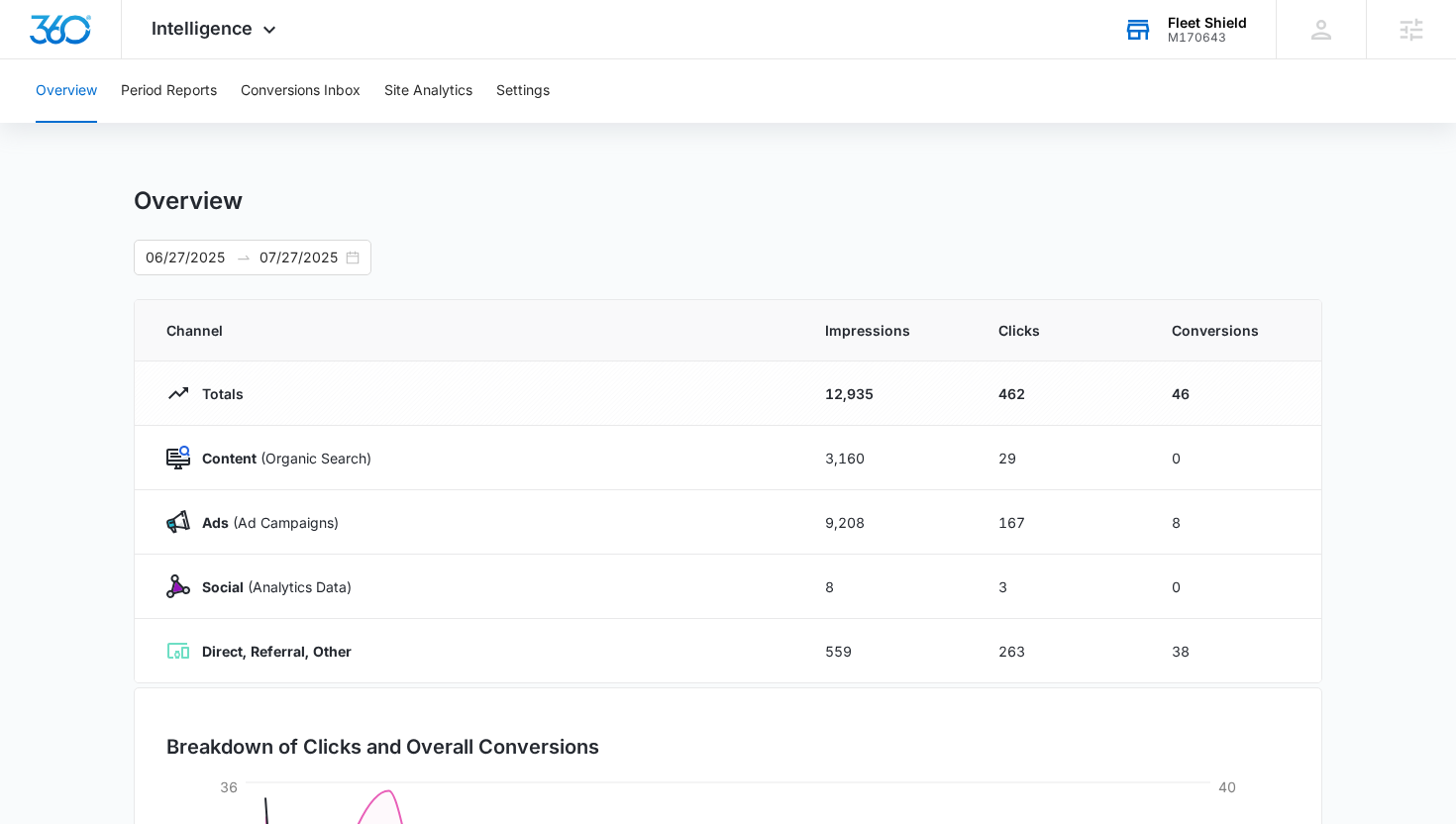 scroll, scrollTop: 7, scrollLeft: 0, axis: vertical 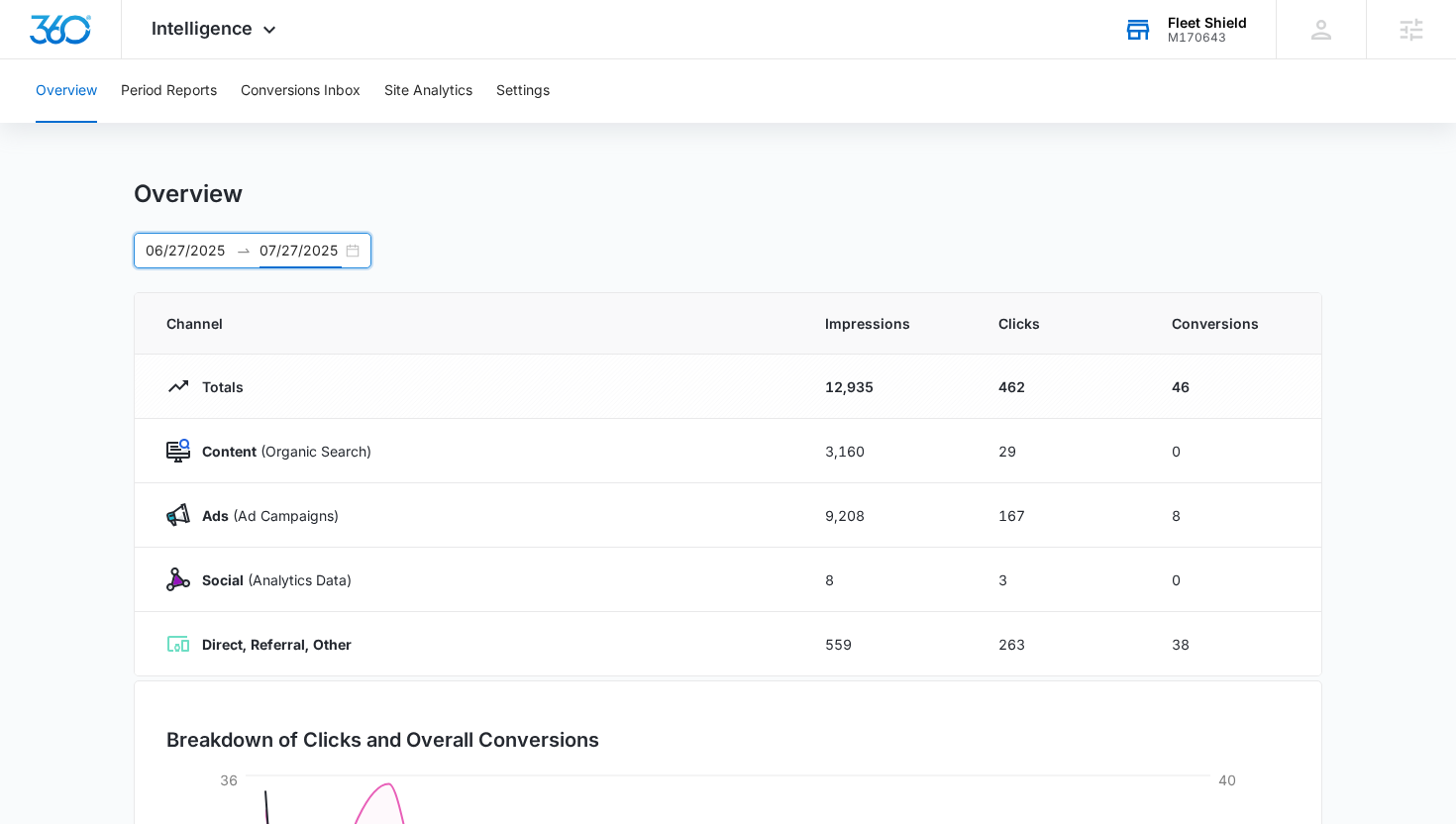 click on "07/27/2025" at bounding box center (300, 251) 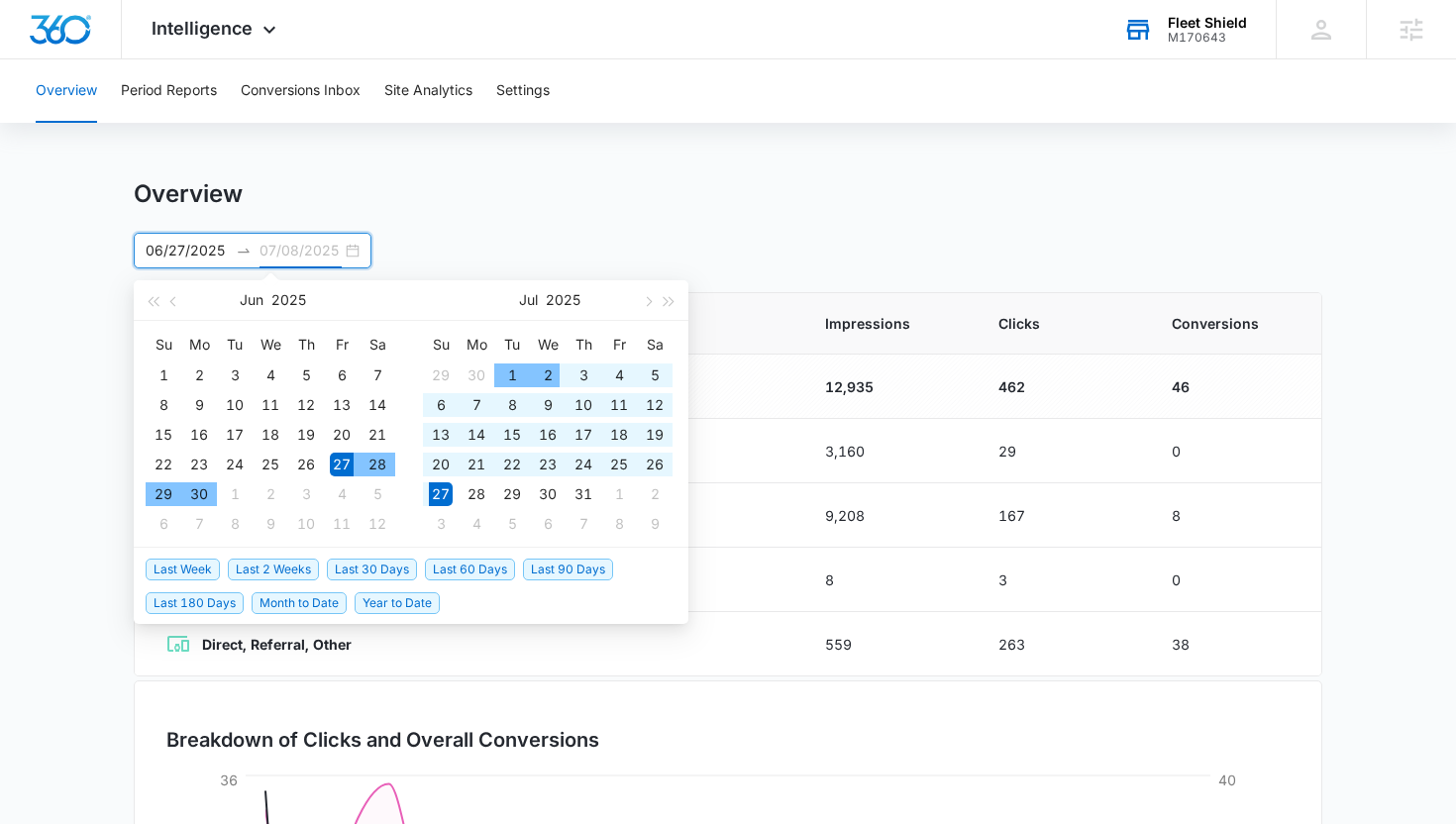 type on "07/27/2025" 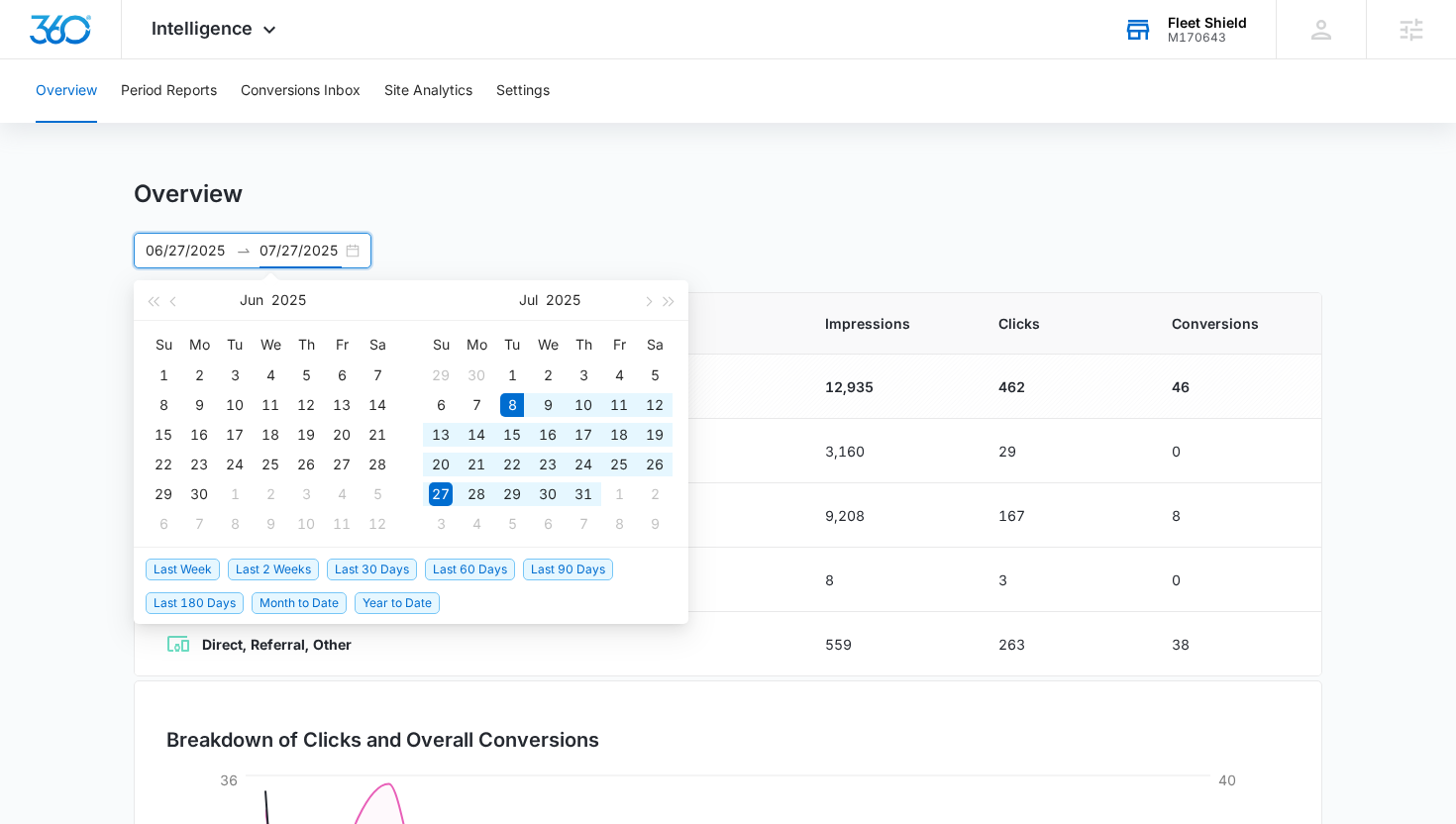click on "Last 30 Days" at bounding box center (371, 569) 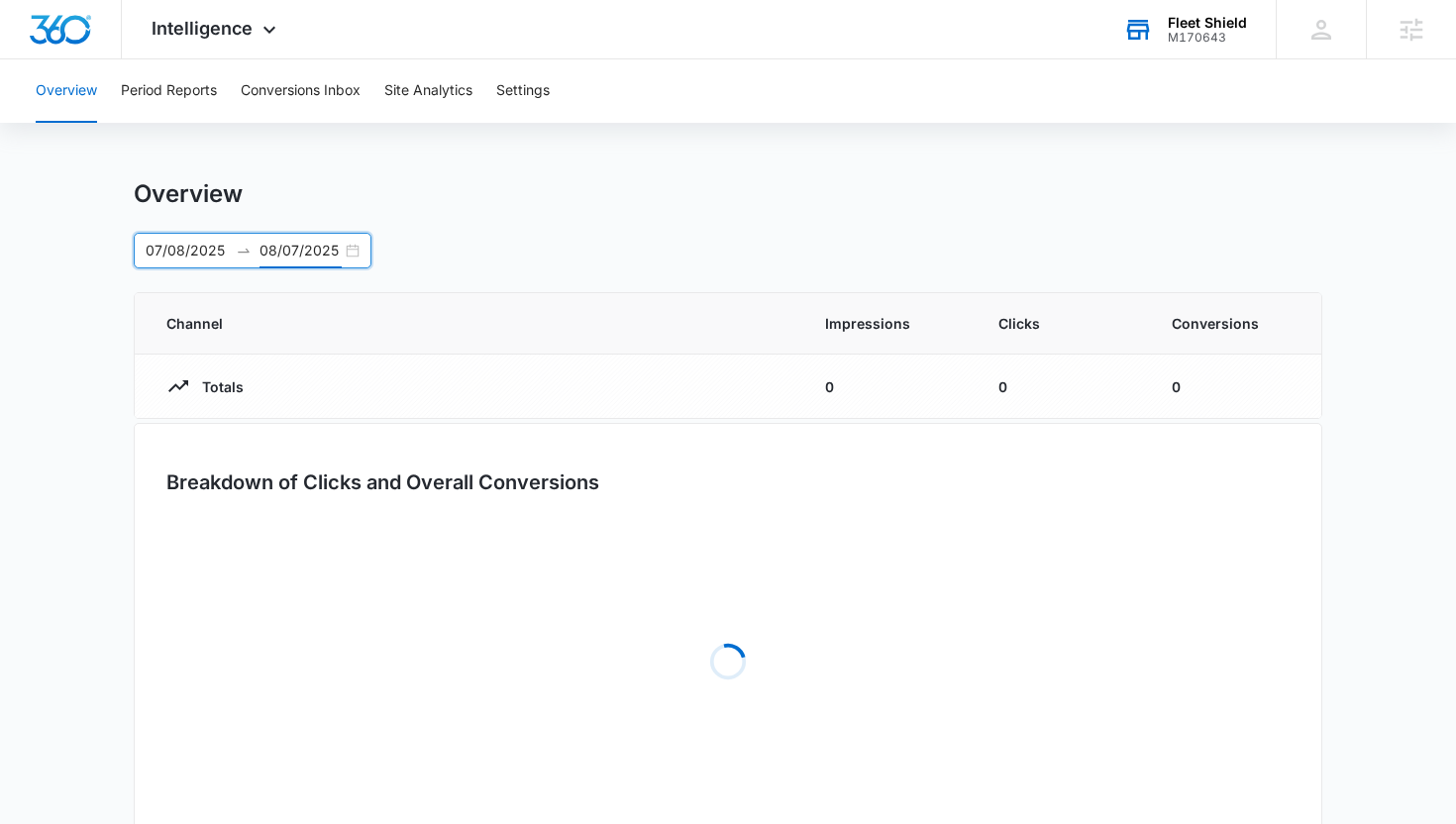 click on "Impressions" at bounding box center [887, 323] 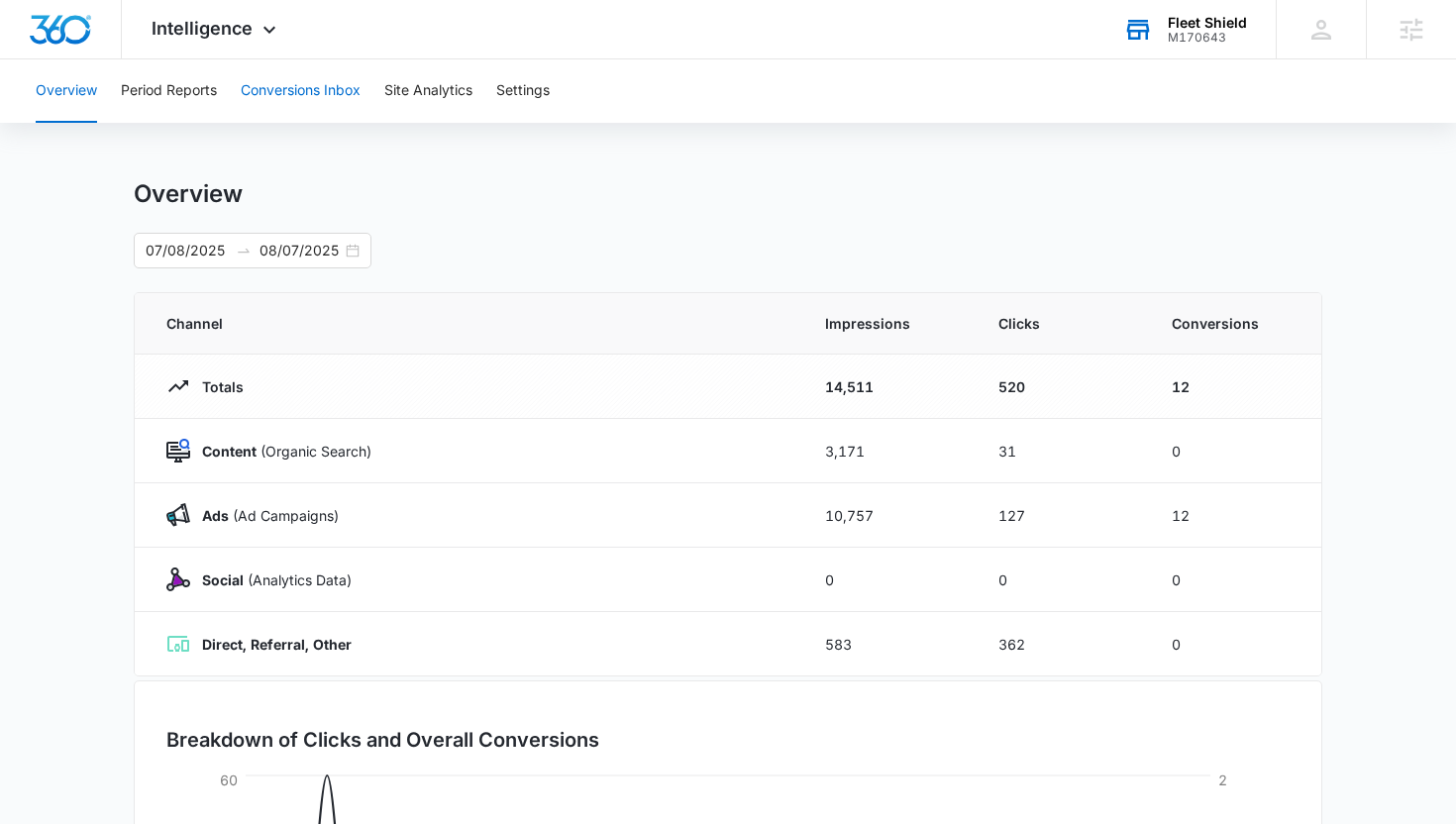 click on "Conversions Inbox" at bounding box center [300, 91] 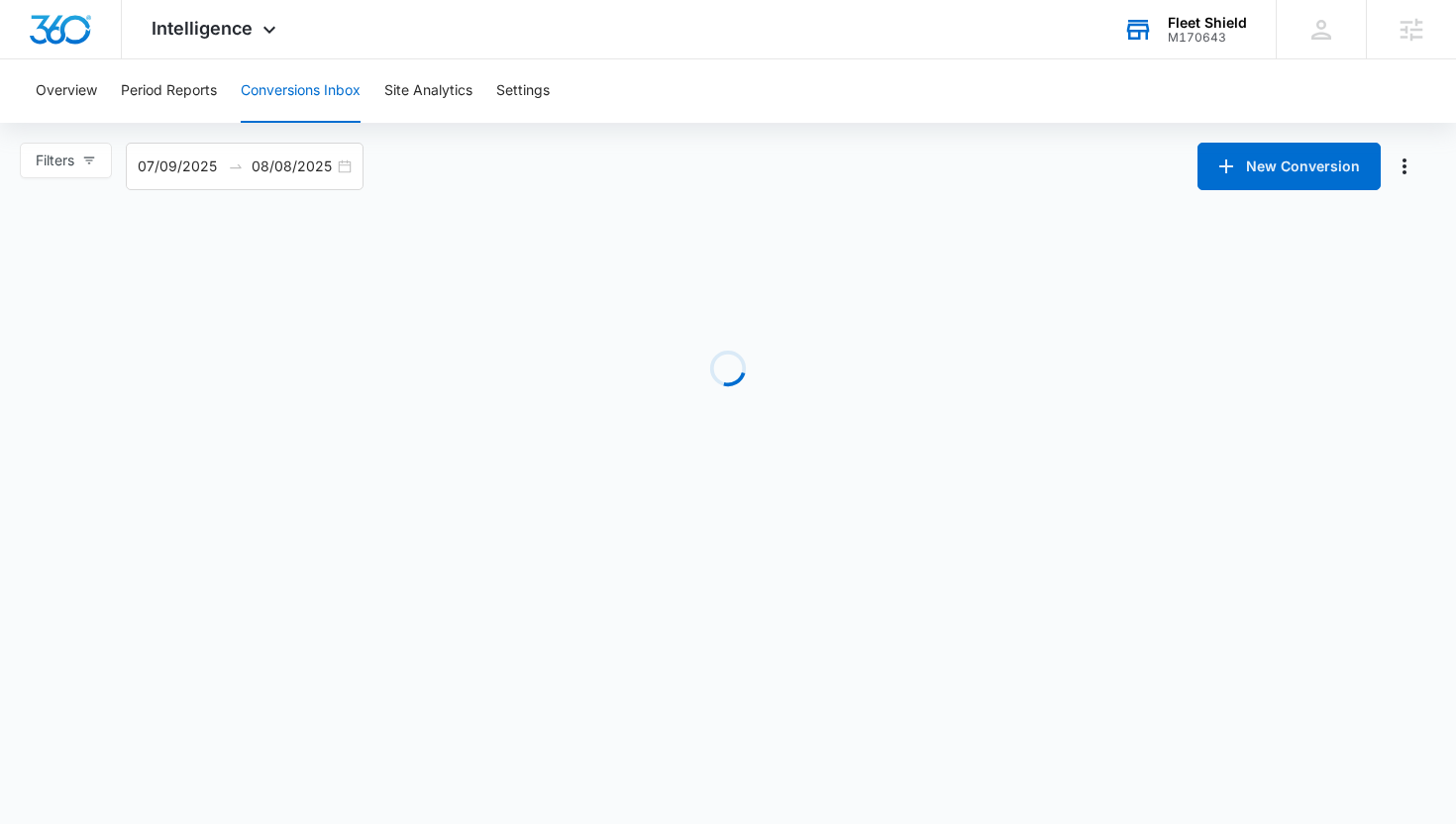 scroll, scrollTop: 0, scrollLeft: 0, axis: both 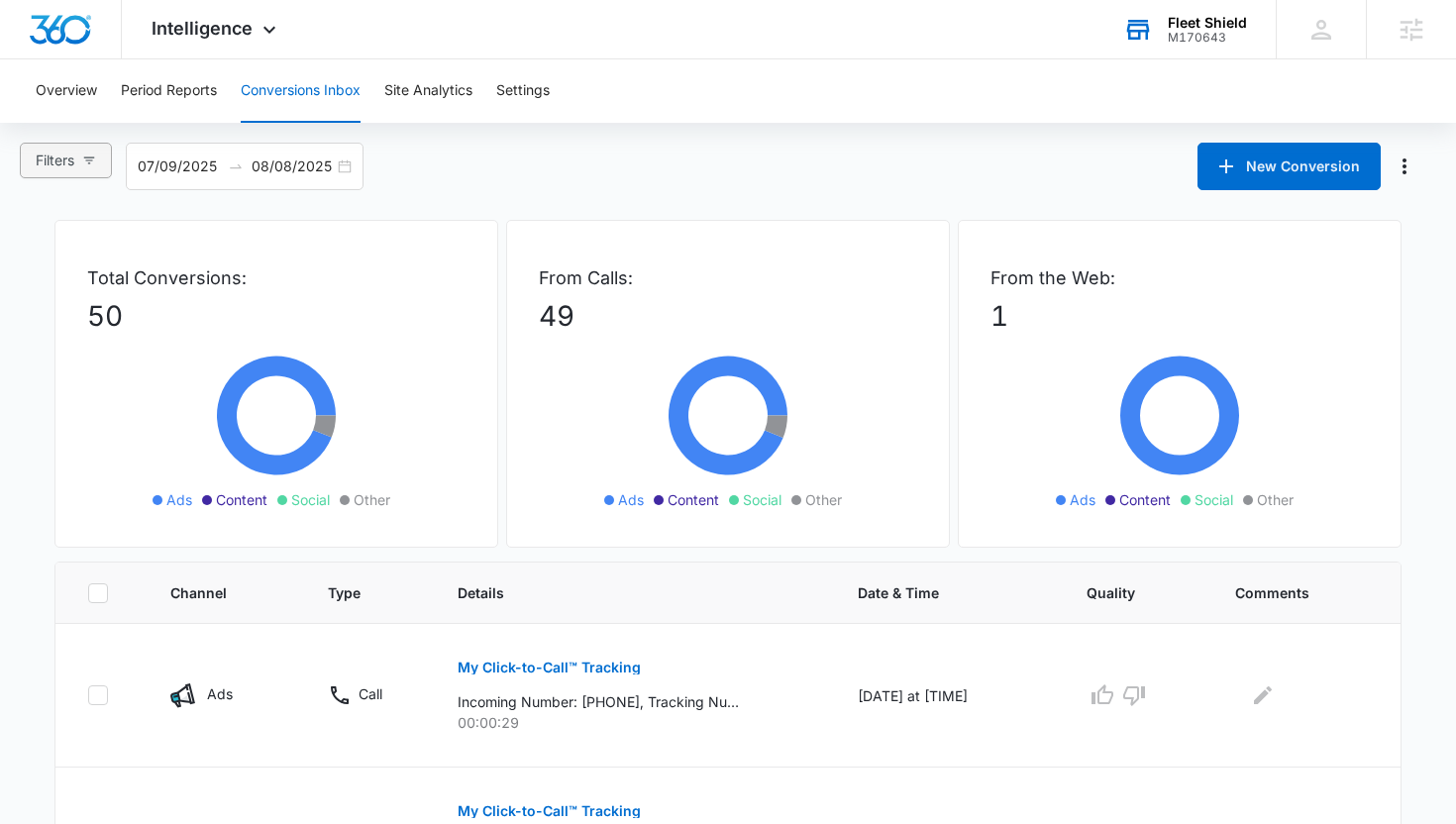 click 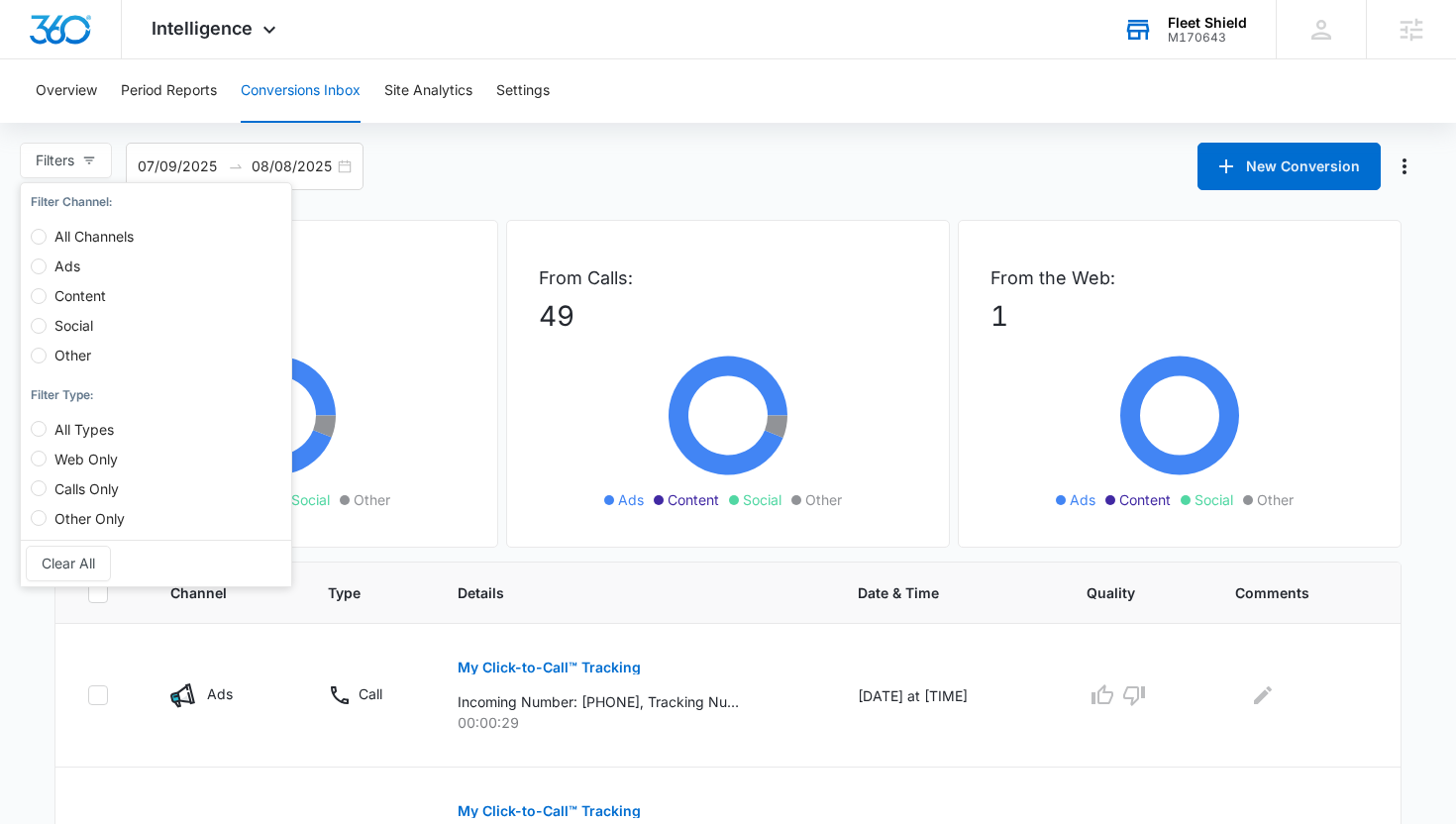 click on "Web Only" at bounding box center (86, 459) 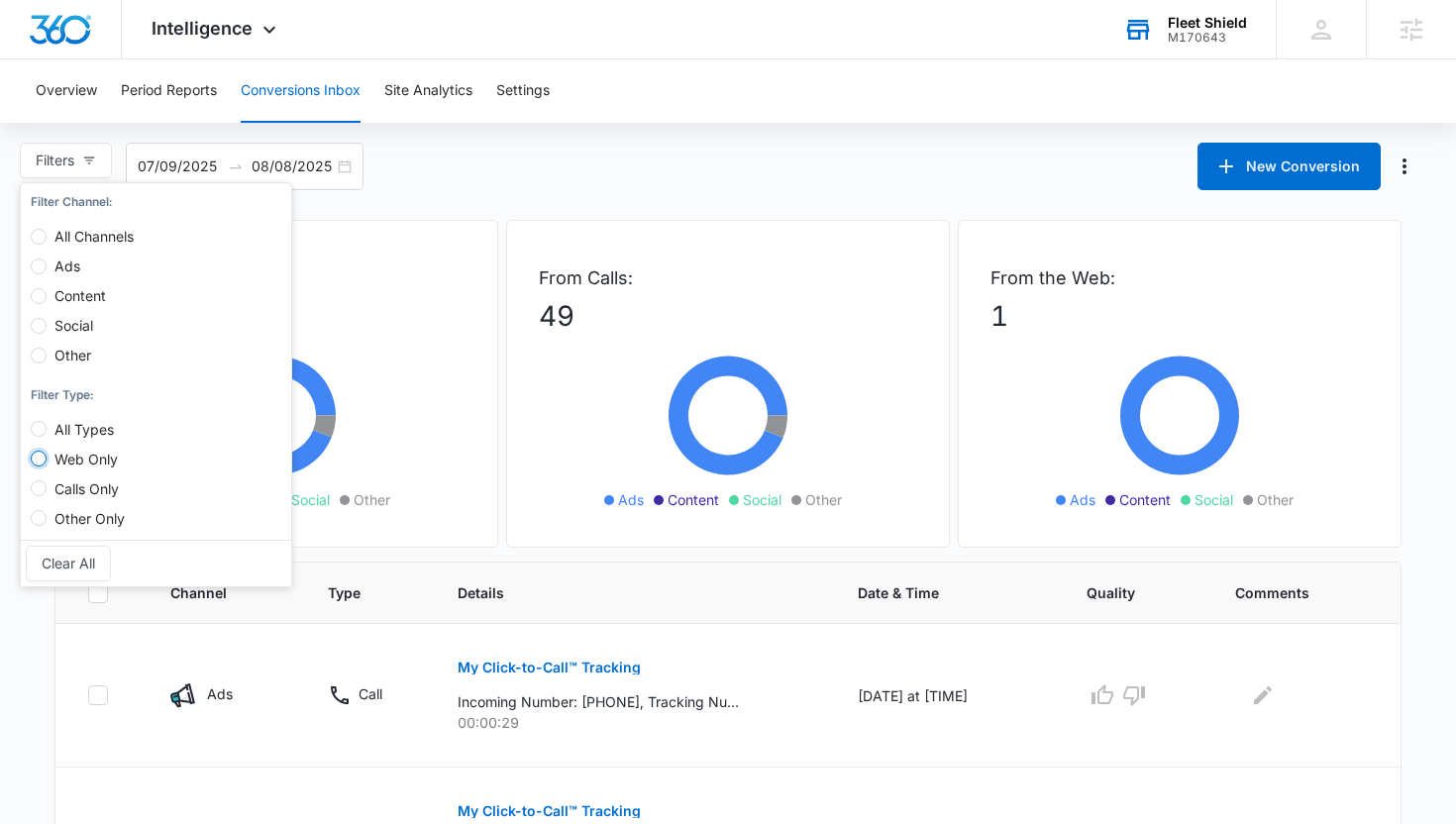 click on "Web Only" at bounding box center (39, 459) 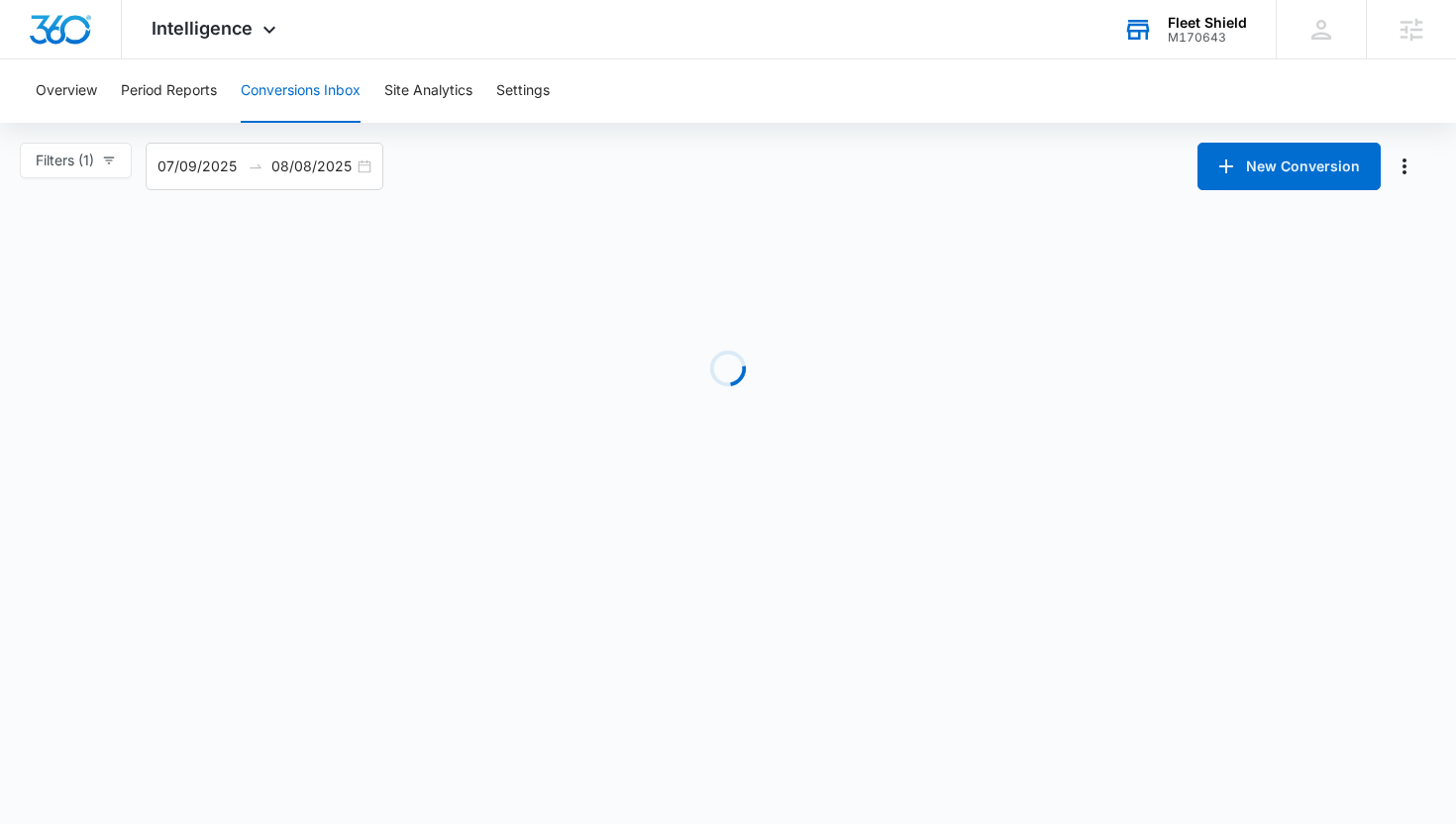 click on "Filters (1) Filter Channel : All Channels Ads Content Social Other Filter Type : All Types Web Only Calls Only Other Only Clear All [DATE] [DATE] New Conversion" at bounding box center (728, 166) 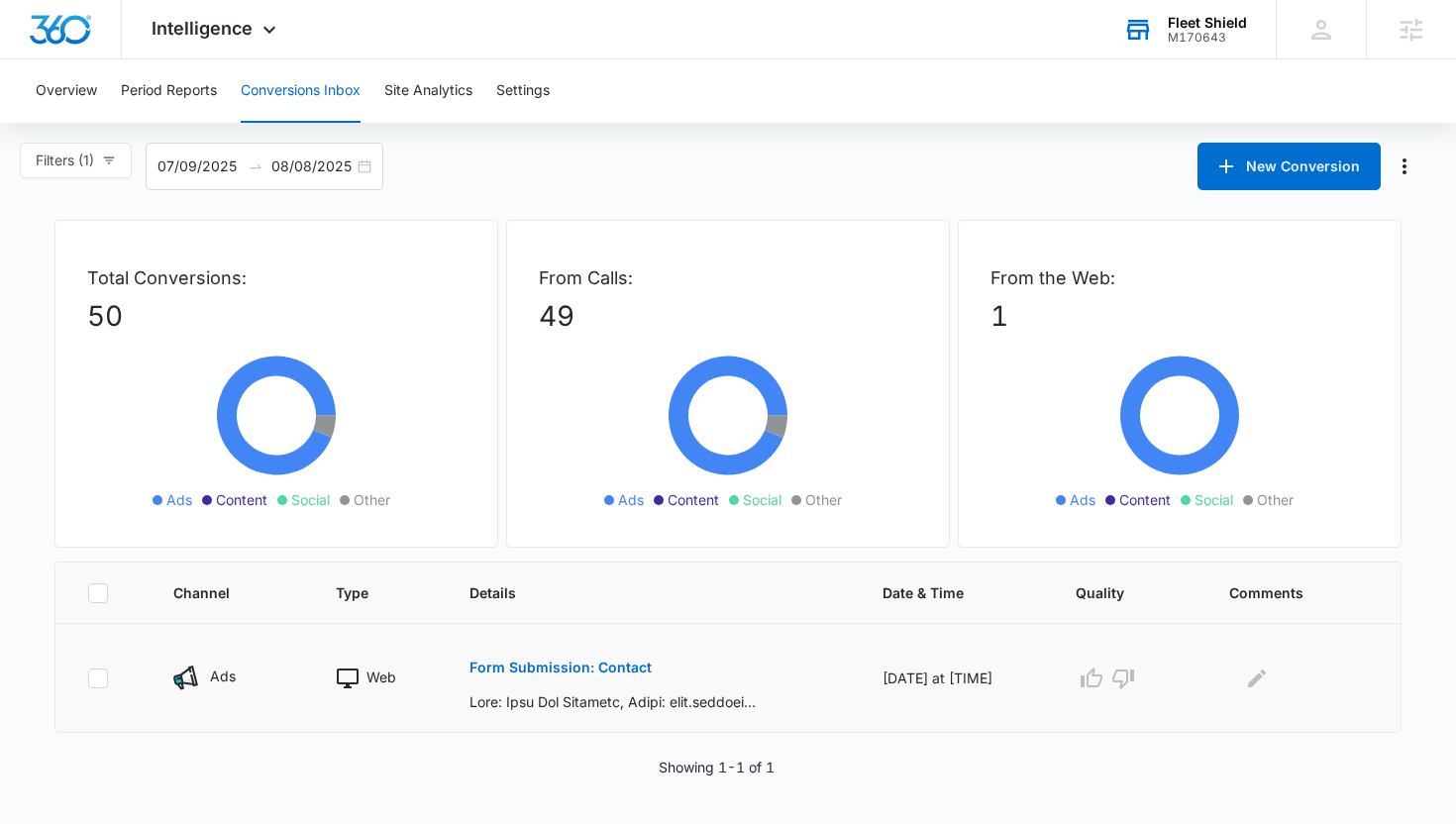 click on "Form Submission: Contact" at bounding box center [561, 668] 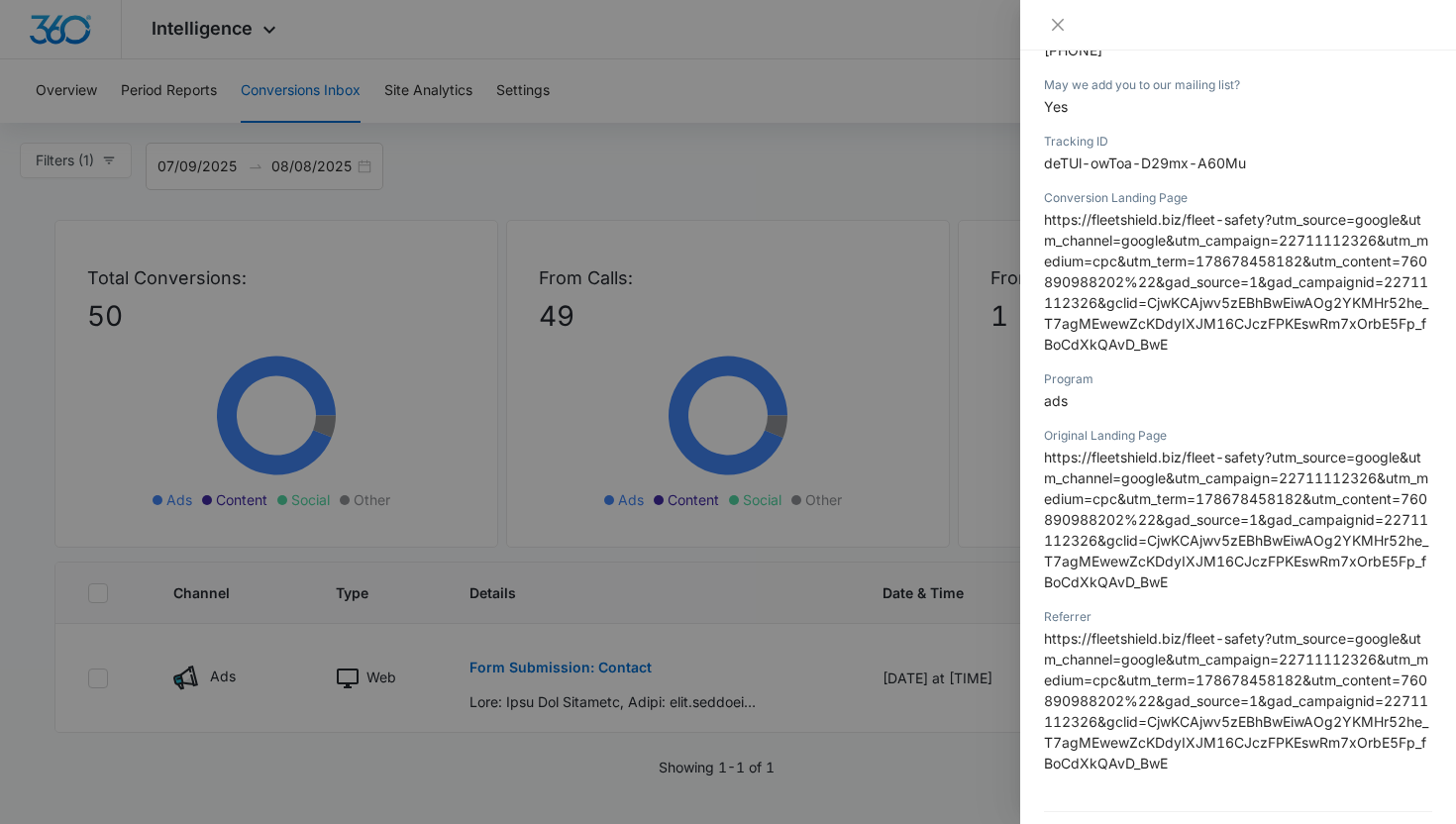 scroll, scrollTop: 492, scrollLeft: 0, axis: vertical 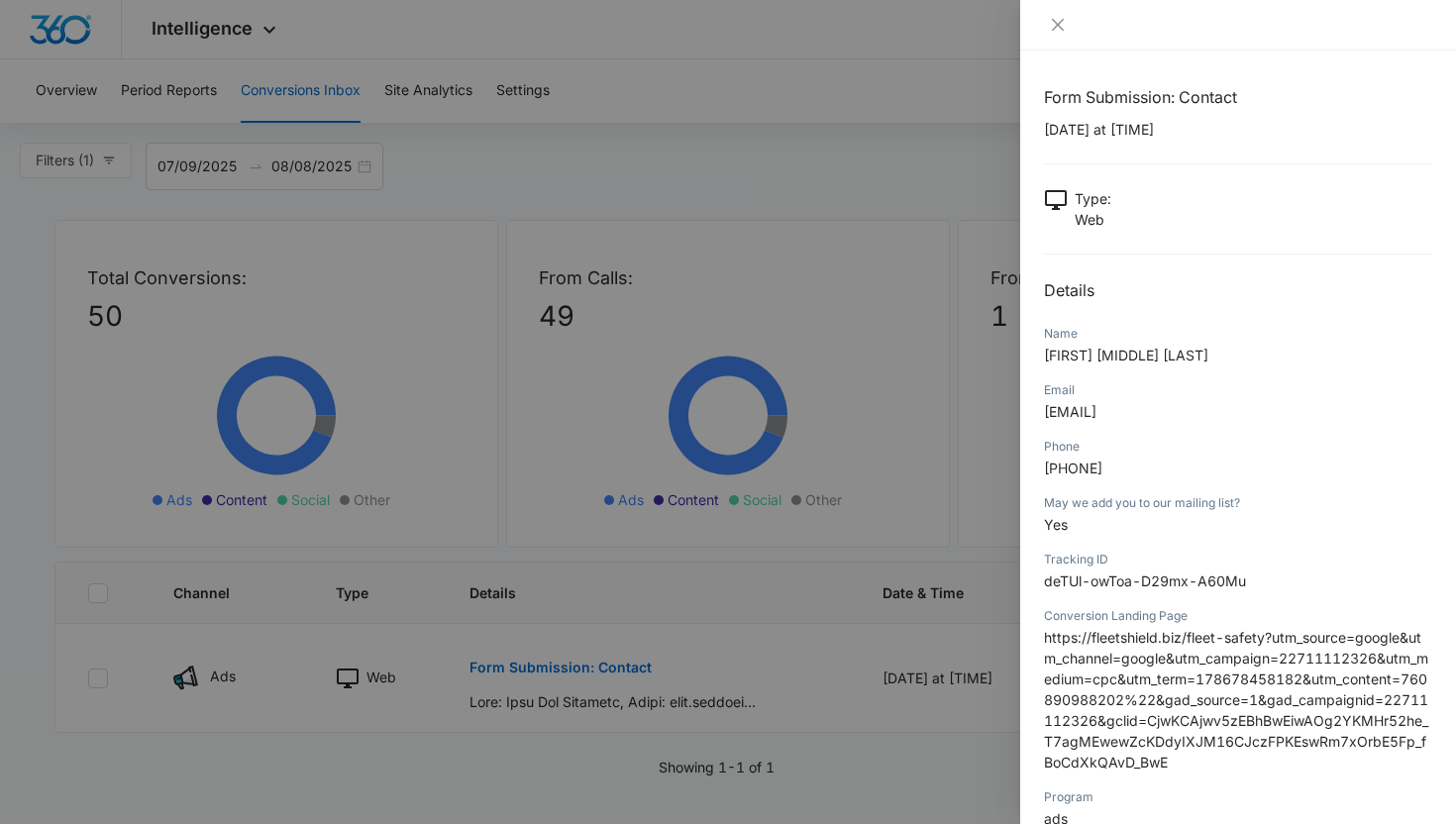 click at bounding box center [728, 412] 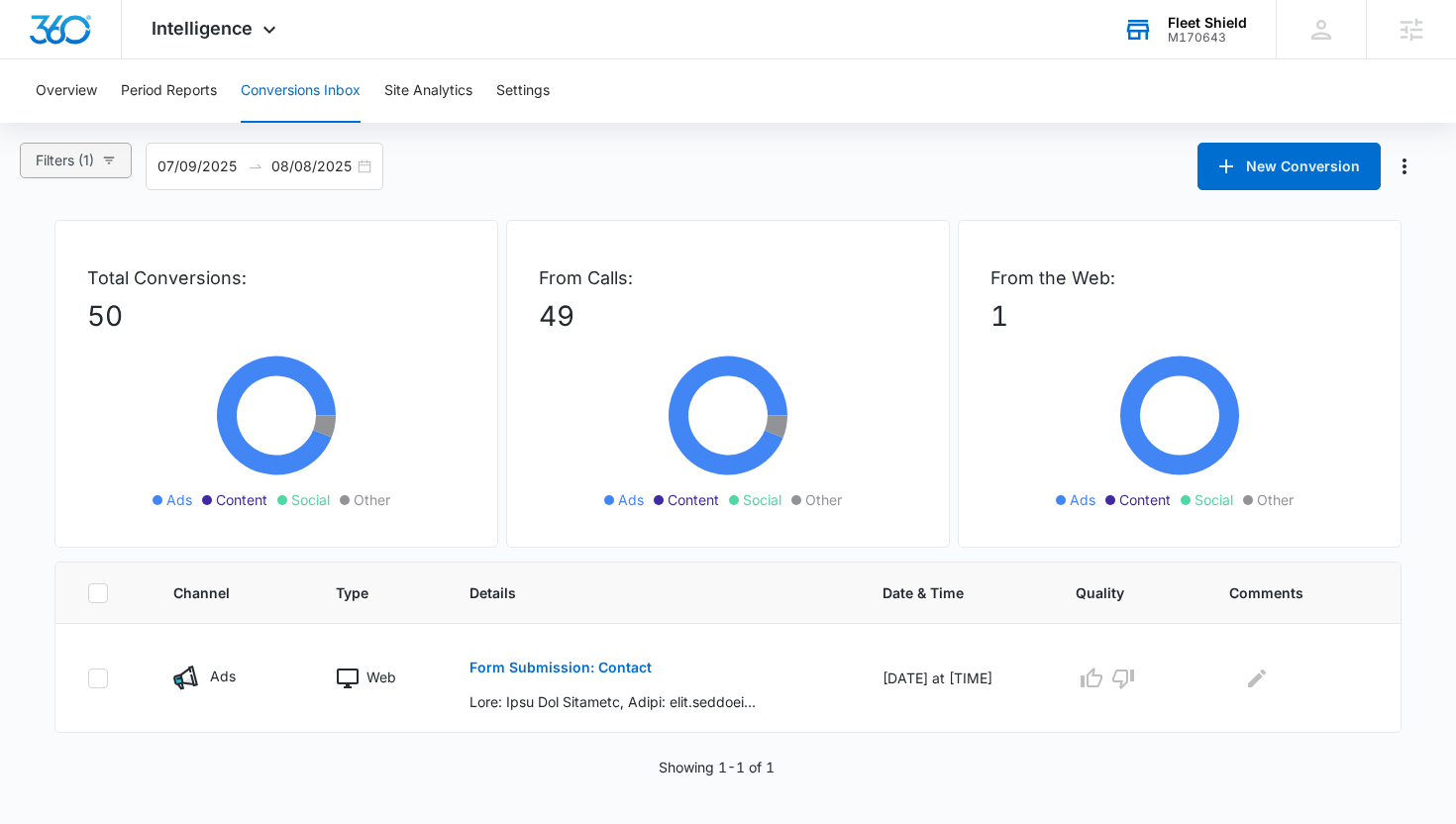 click on "Filters (1)" at bounding box center (75, 160) 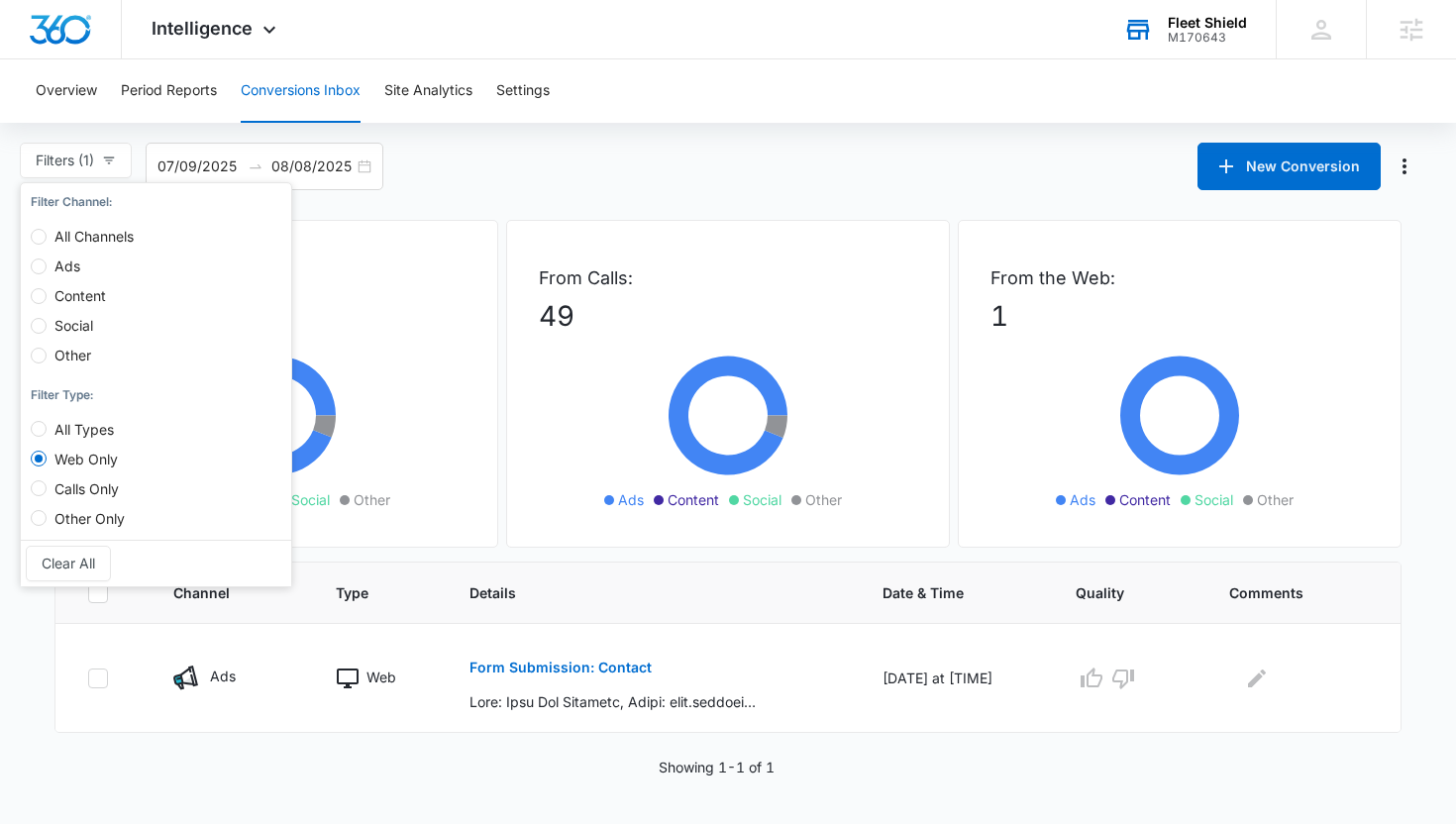 click on "Ads" at bounding box center (86, 257) 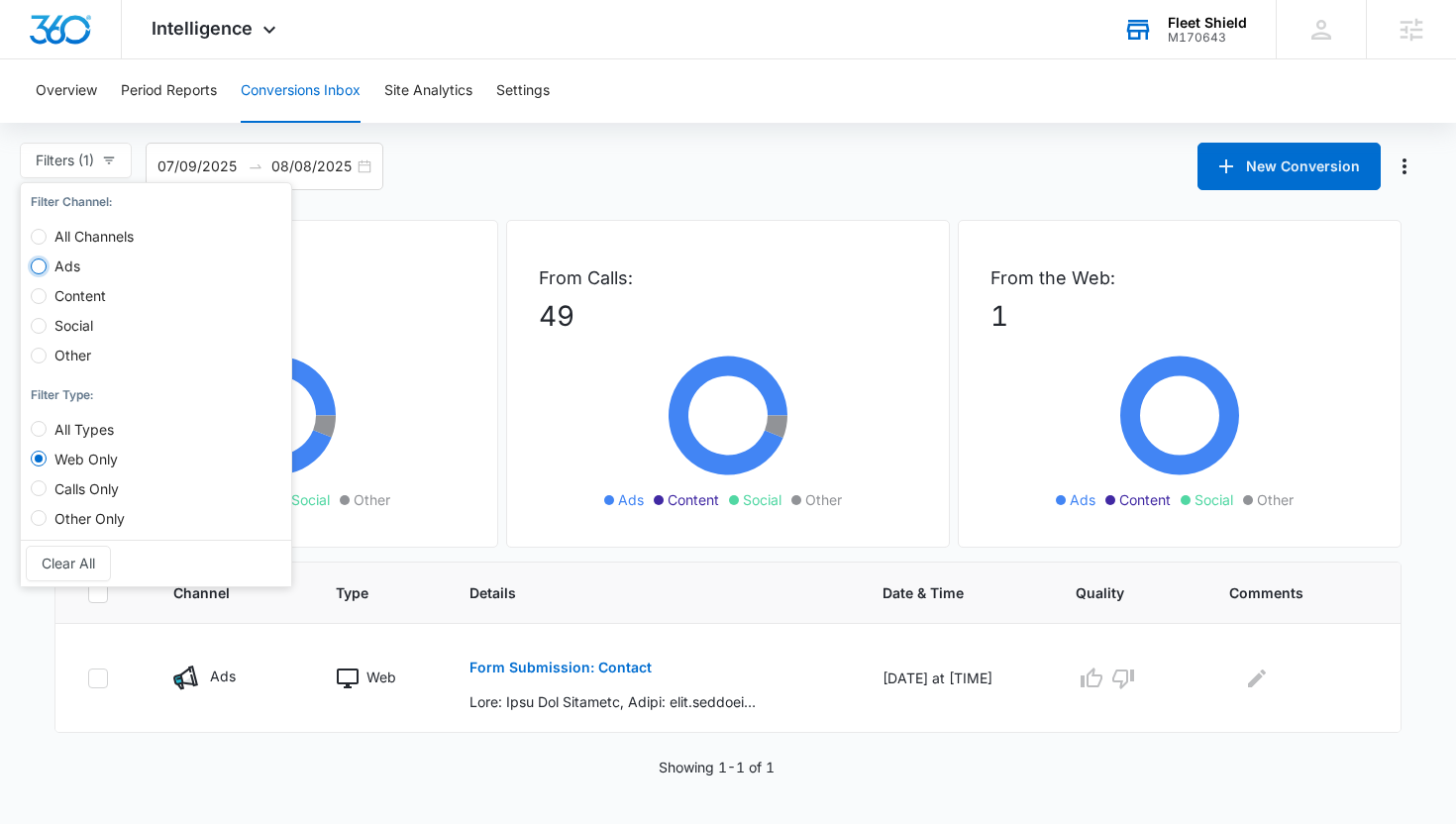 click on "Ads" at bounding box center [39, 266] 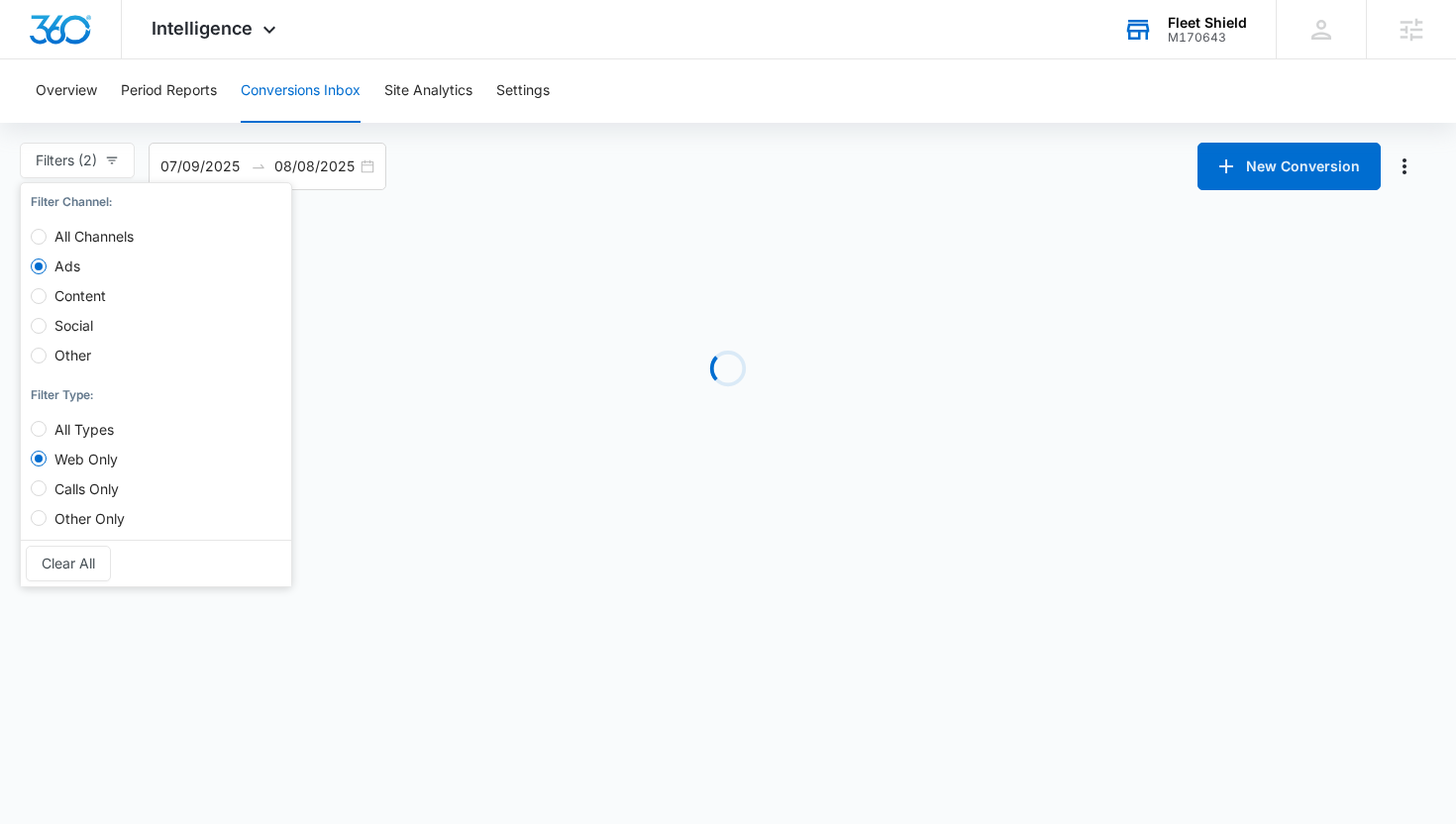 click on "All Channels" at bounding box center [94, 236] 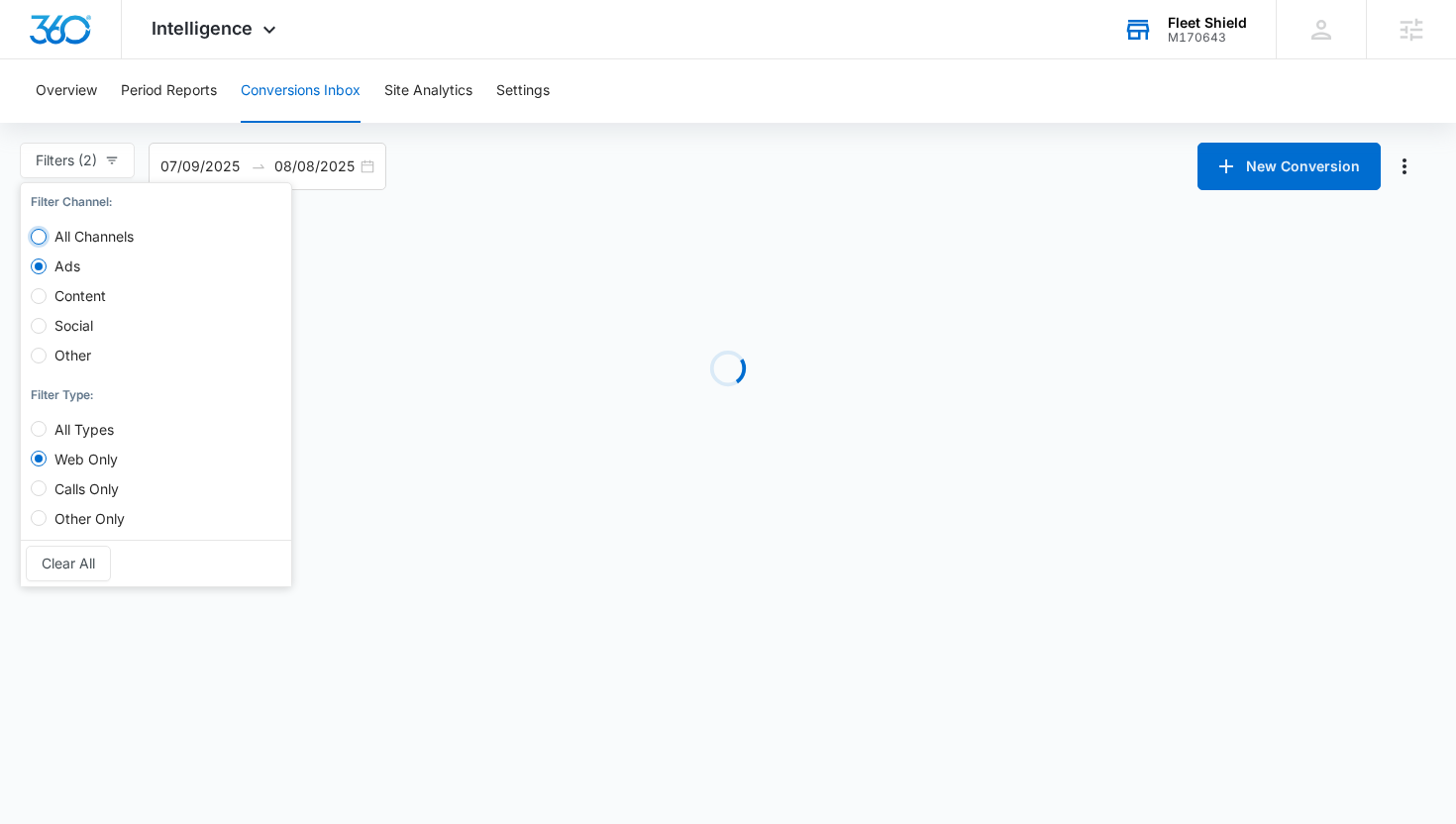 click on "All Channels" at bounding box center [39, 237] 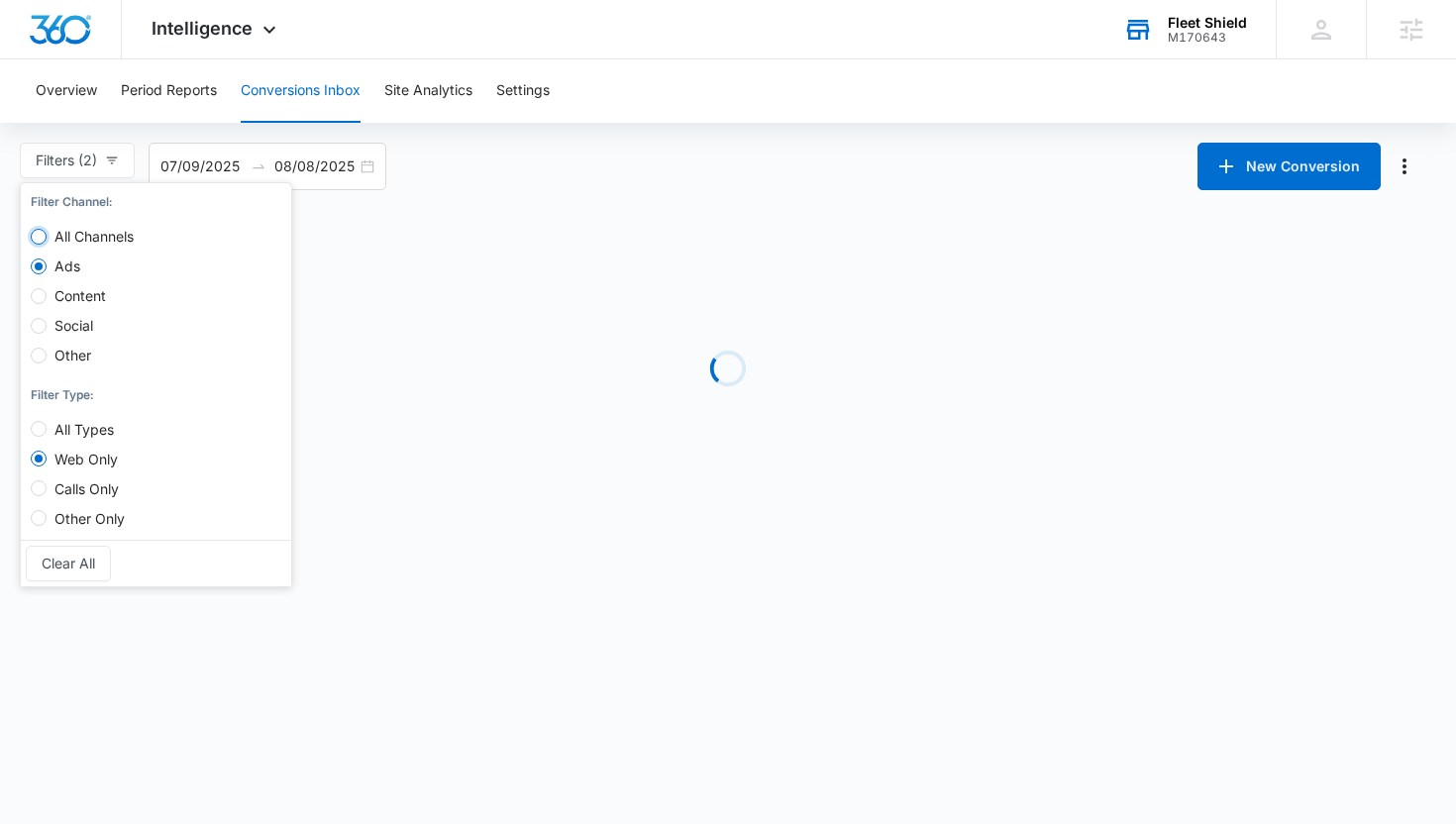radio on "true" 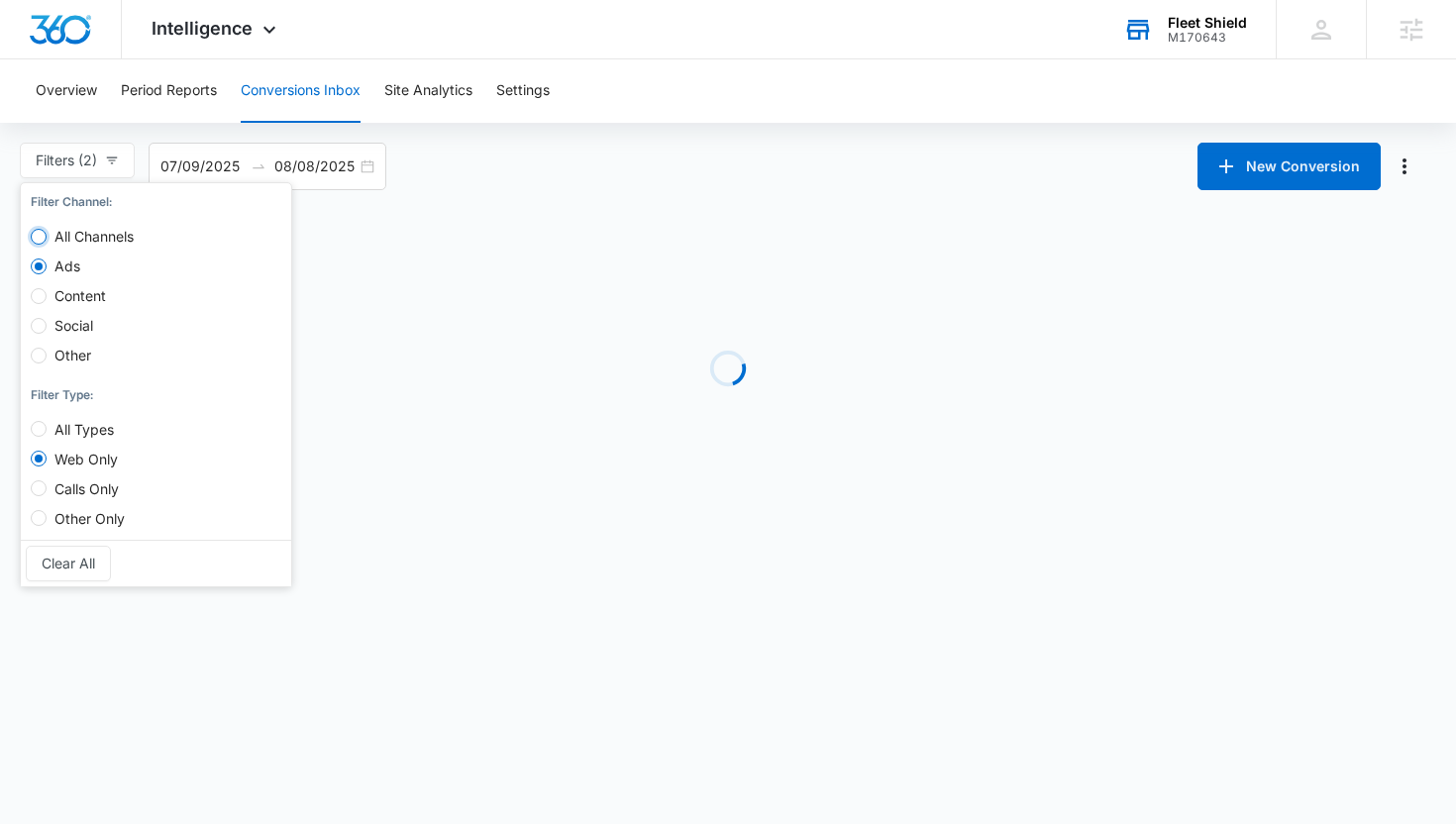 radio on "false" 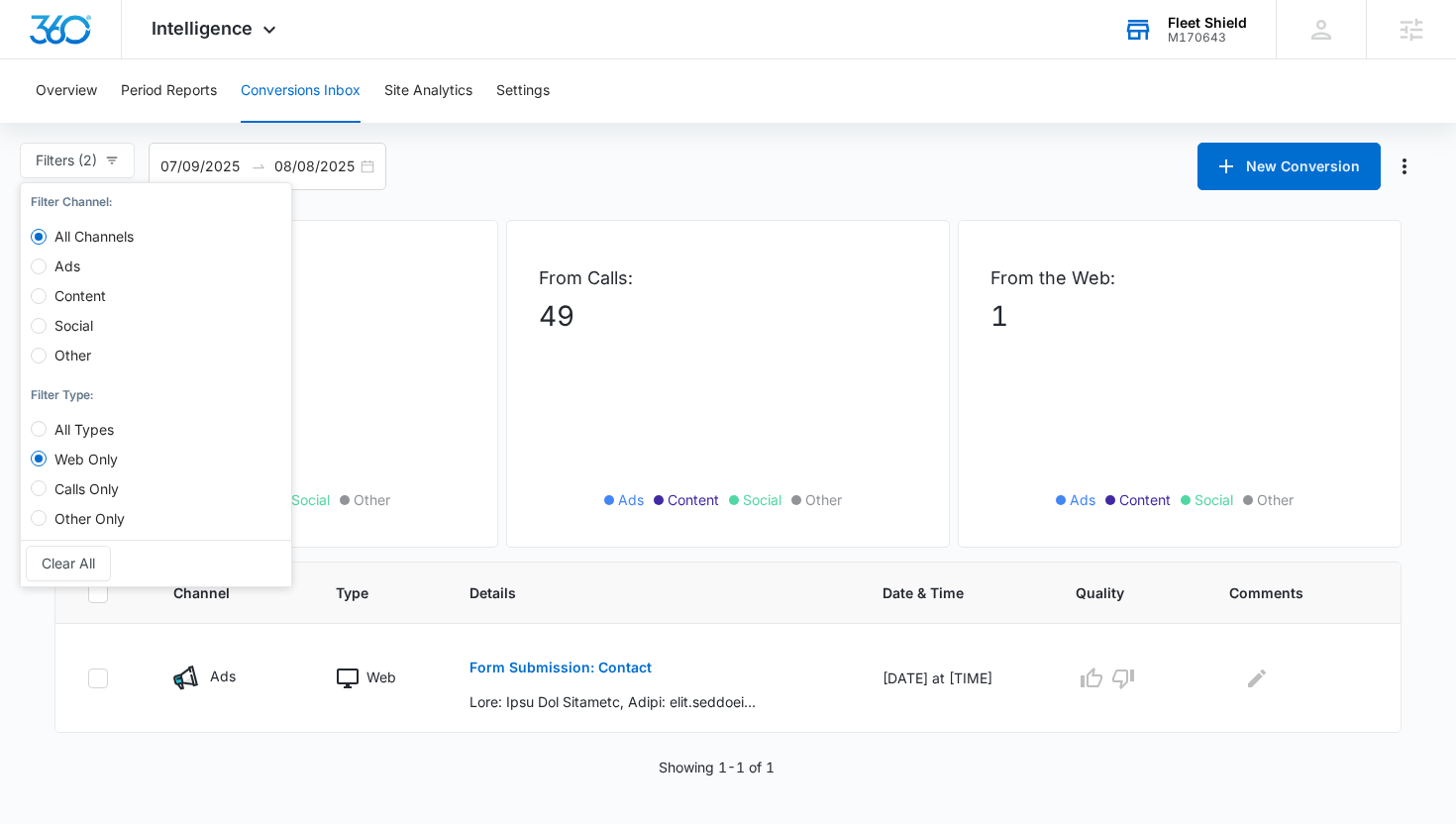 click on "Web Only" at bounding box center [81, 450] 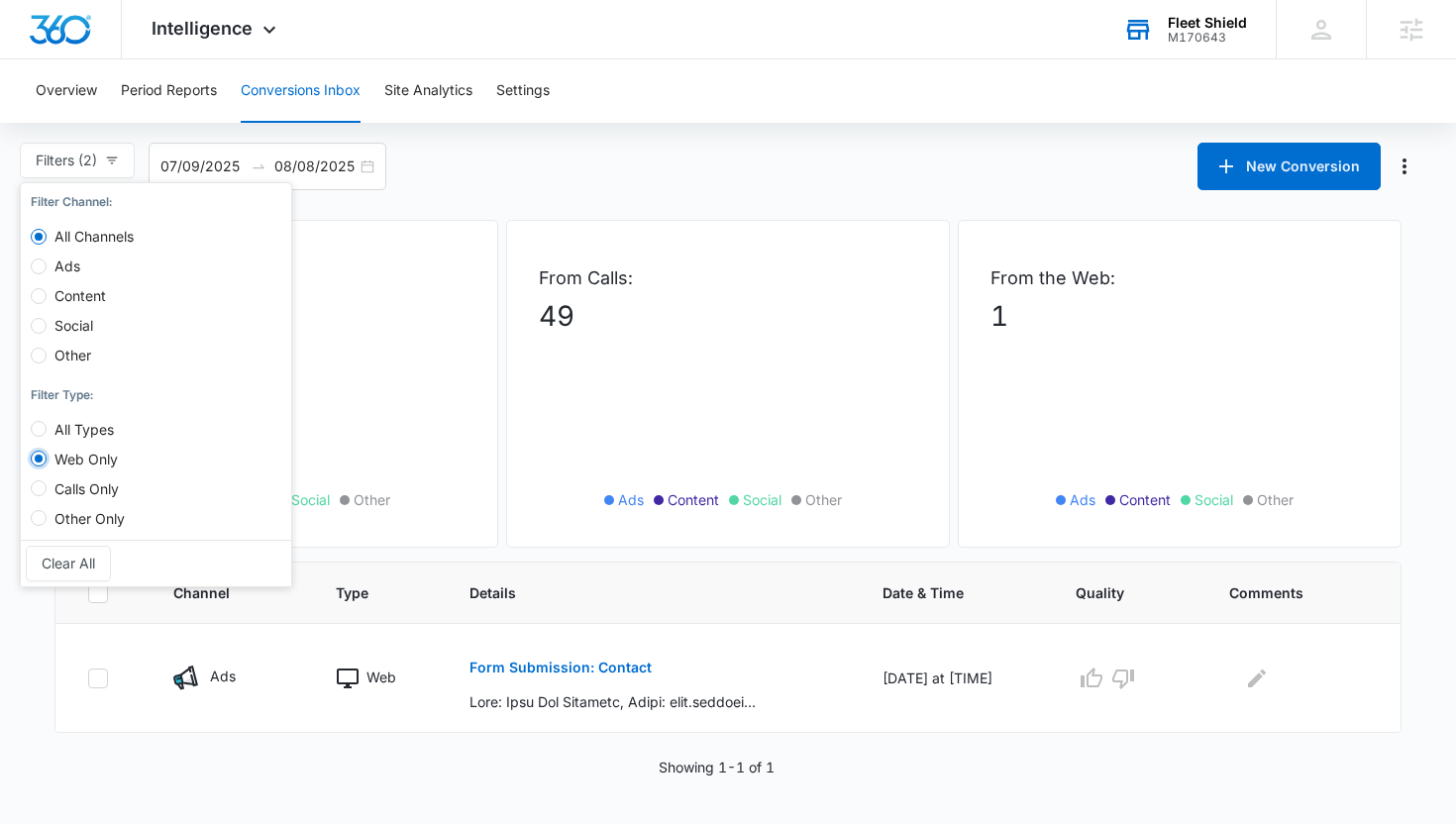 click on "Web Only" at bounding box center [39, 459] 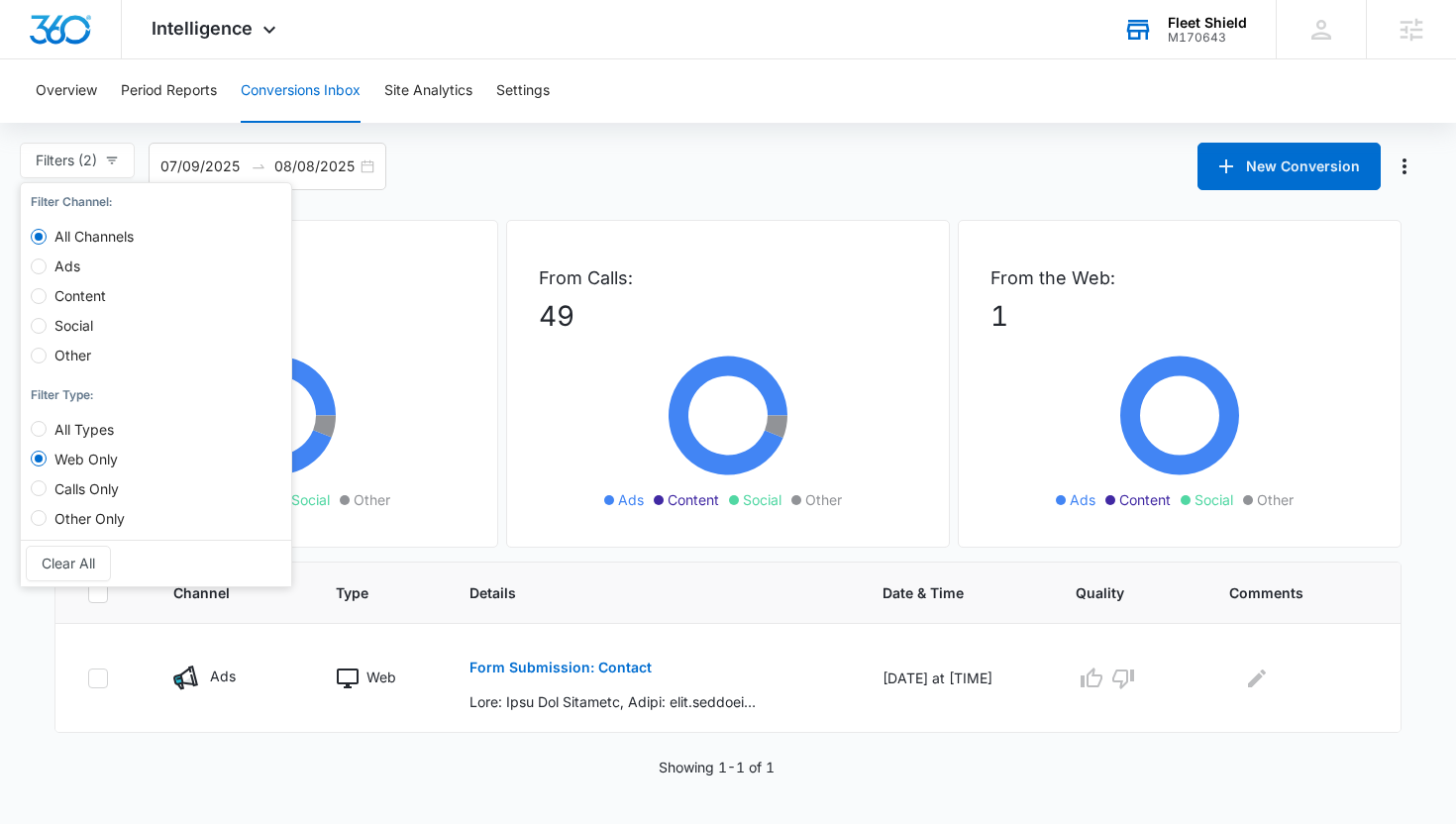 click on "All Types" at bounding box center [84, 429] 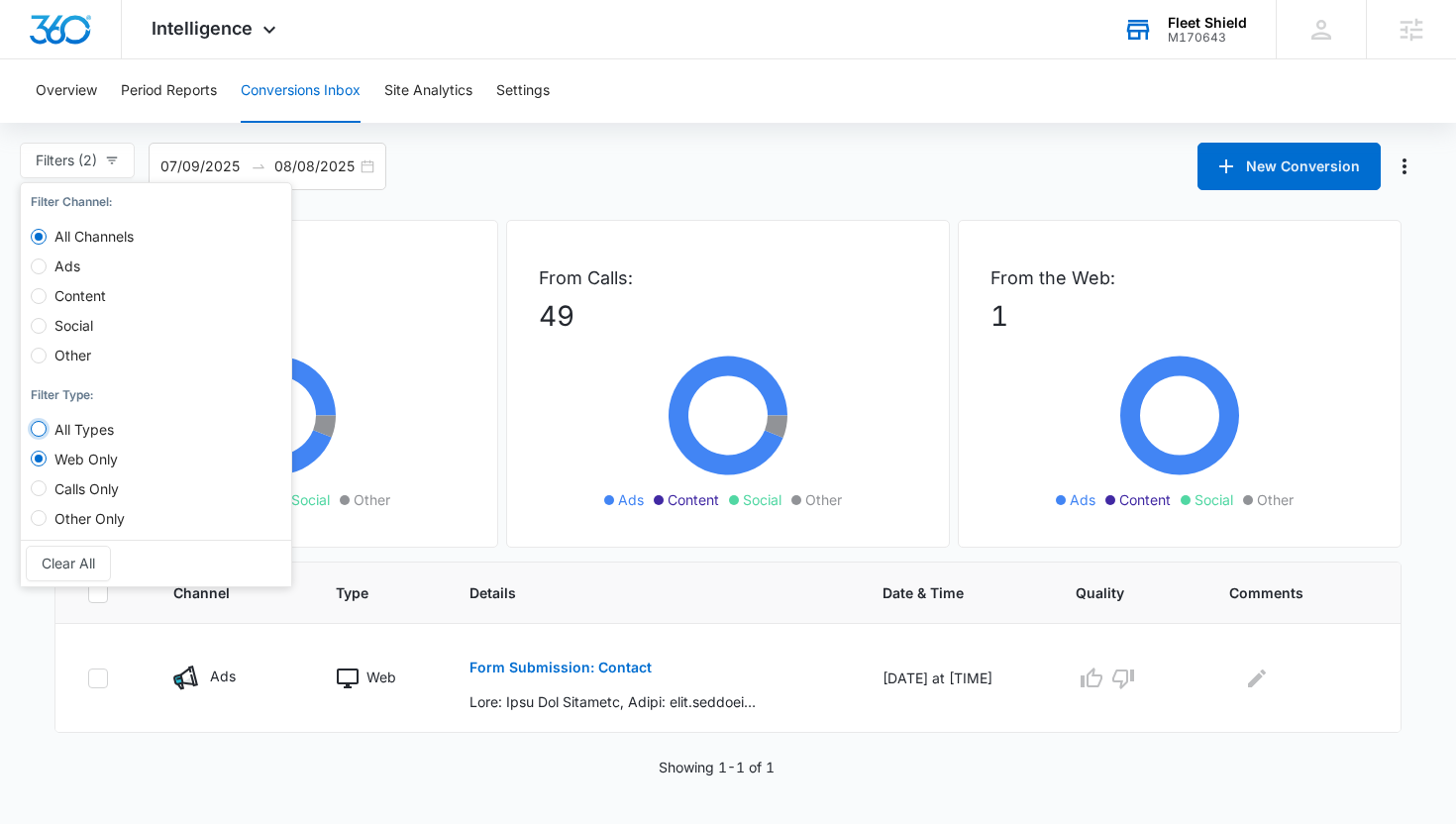 click on "All Types" at bounding box center [39, 429] 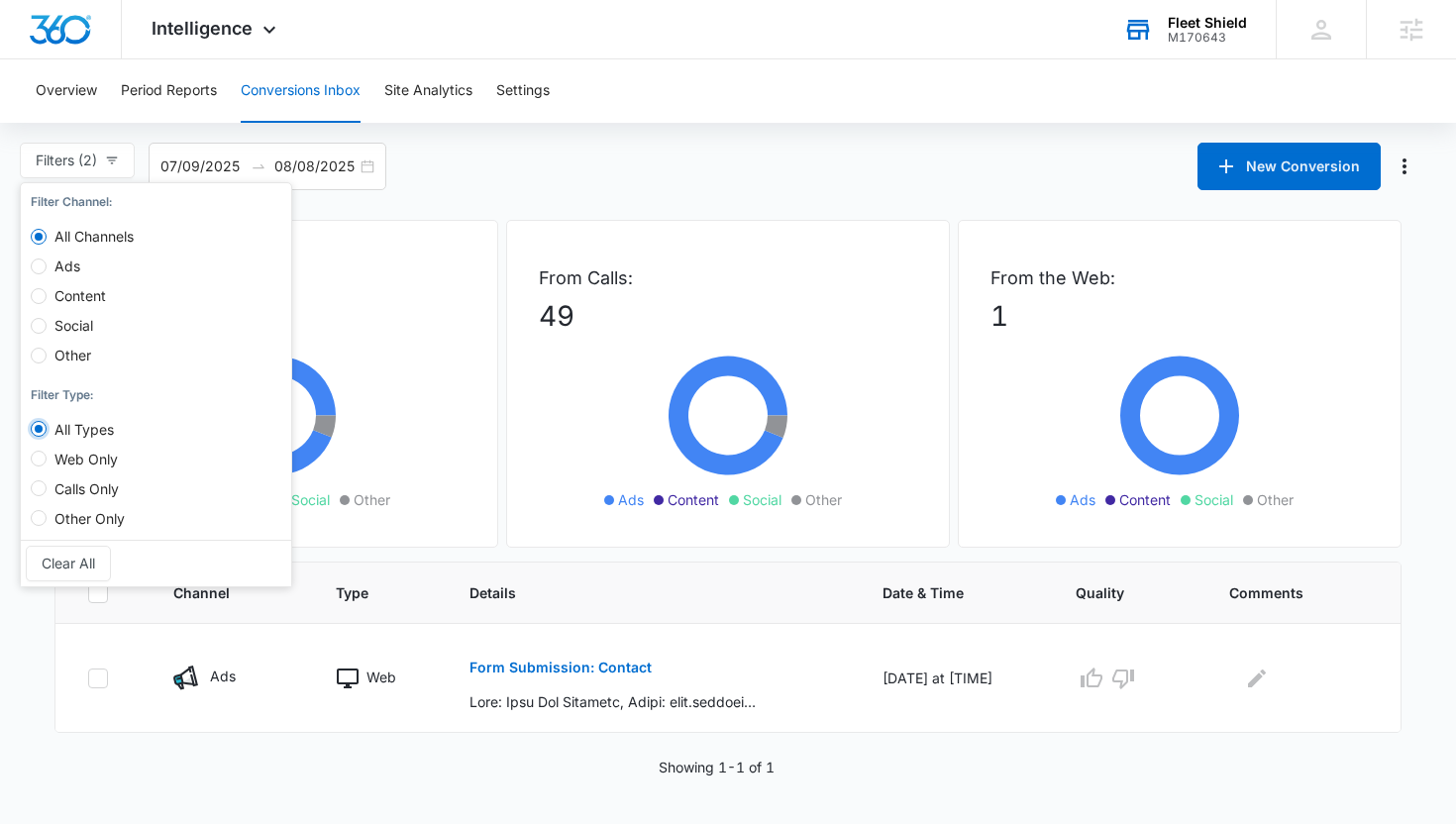 radio on "false" 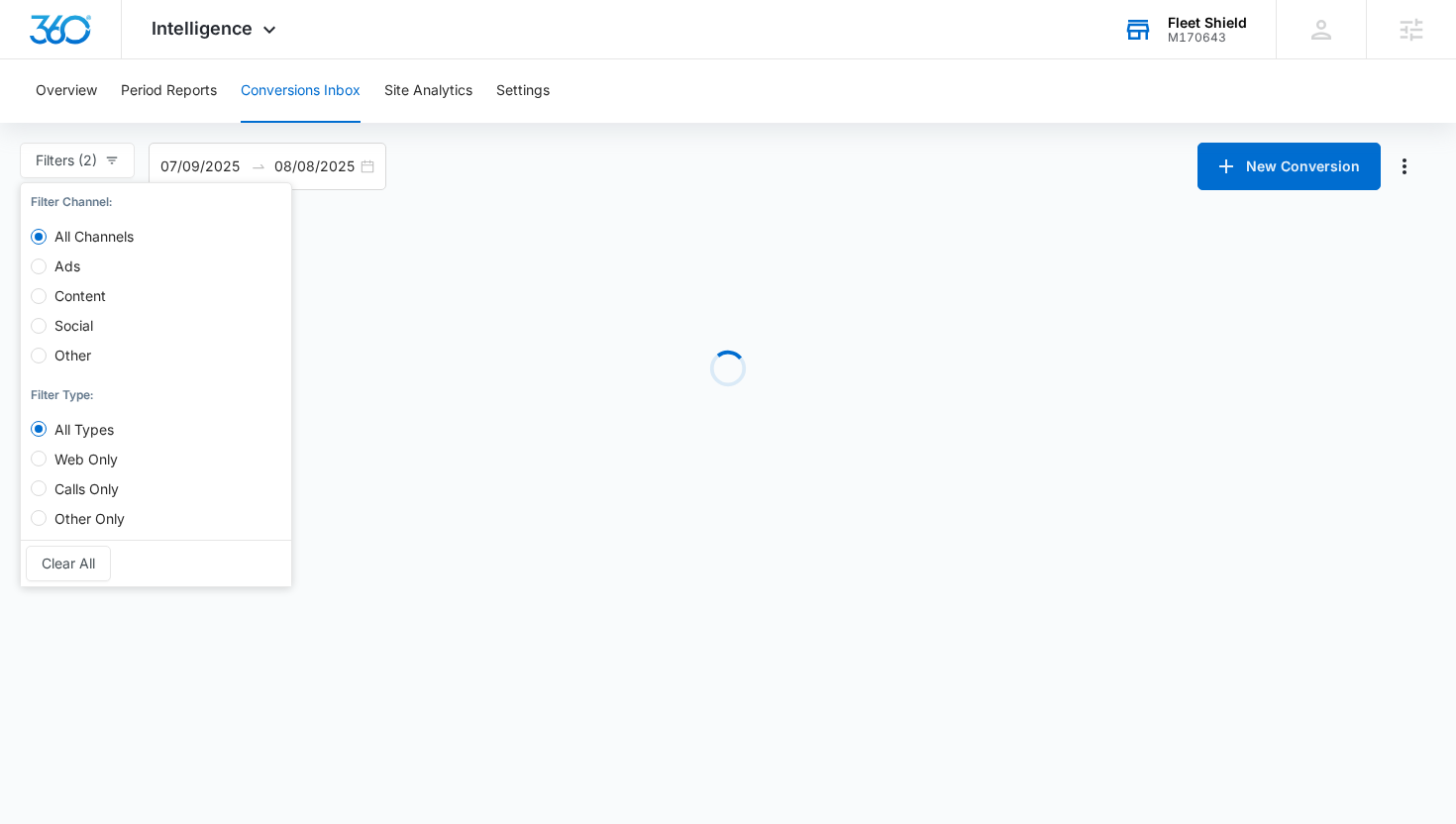 click on "Overview Period Reports Conversions Inbox Site Analytics Settings Filters (2) Filter Channel : All Channels Ads Content Social Other Filter Type : All Types Web Only Calls Only Other Only Clear All [DATE] [DATE] New Conversion Loading" at bounding box center (728, 288) 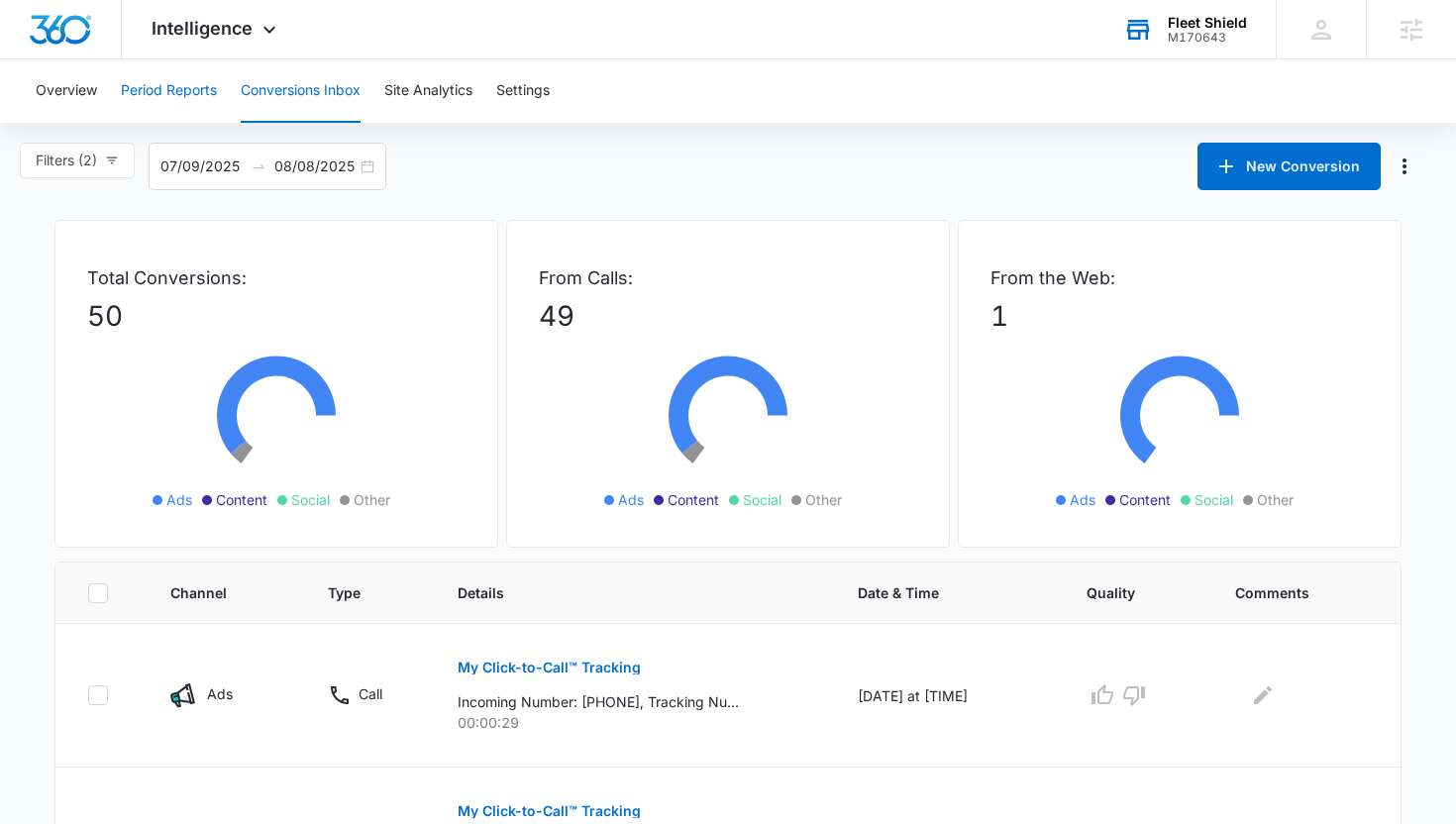click on "Period Reports" at bounding box center [168, 91] 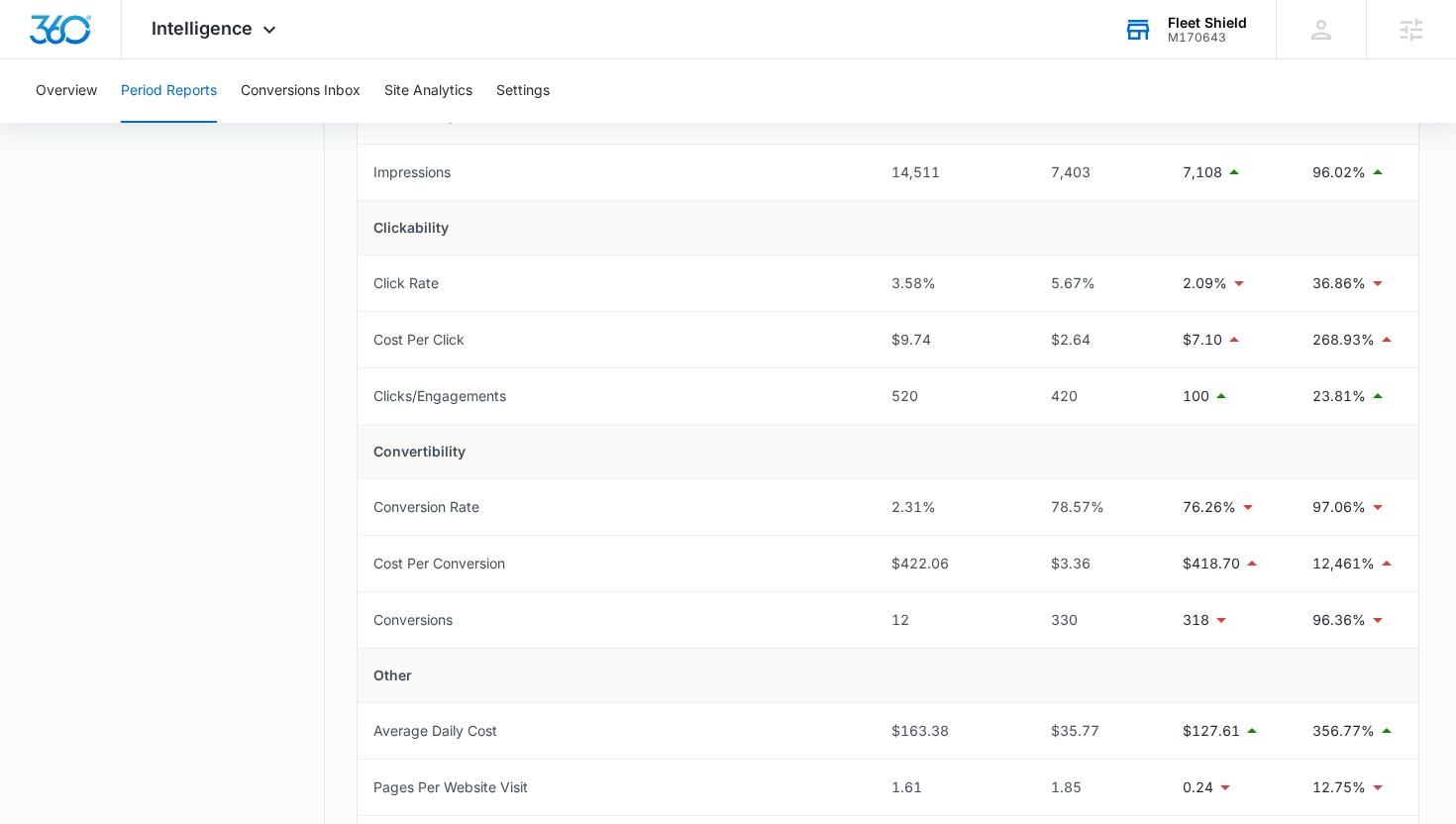 scroll, scrollTop: 0, scrollLeft: 0, axis: both 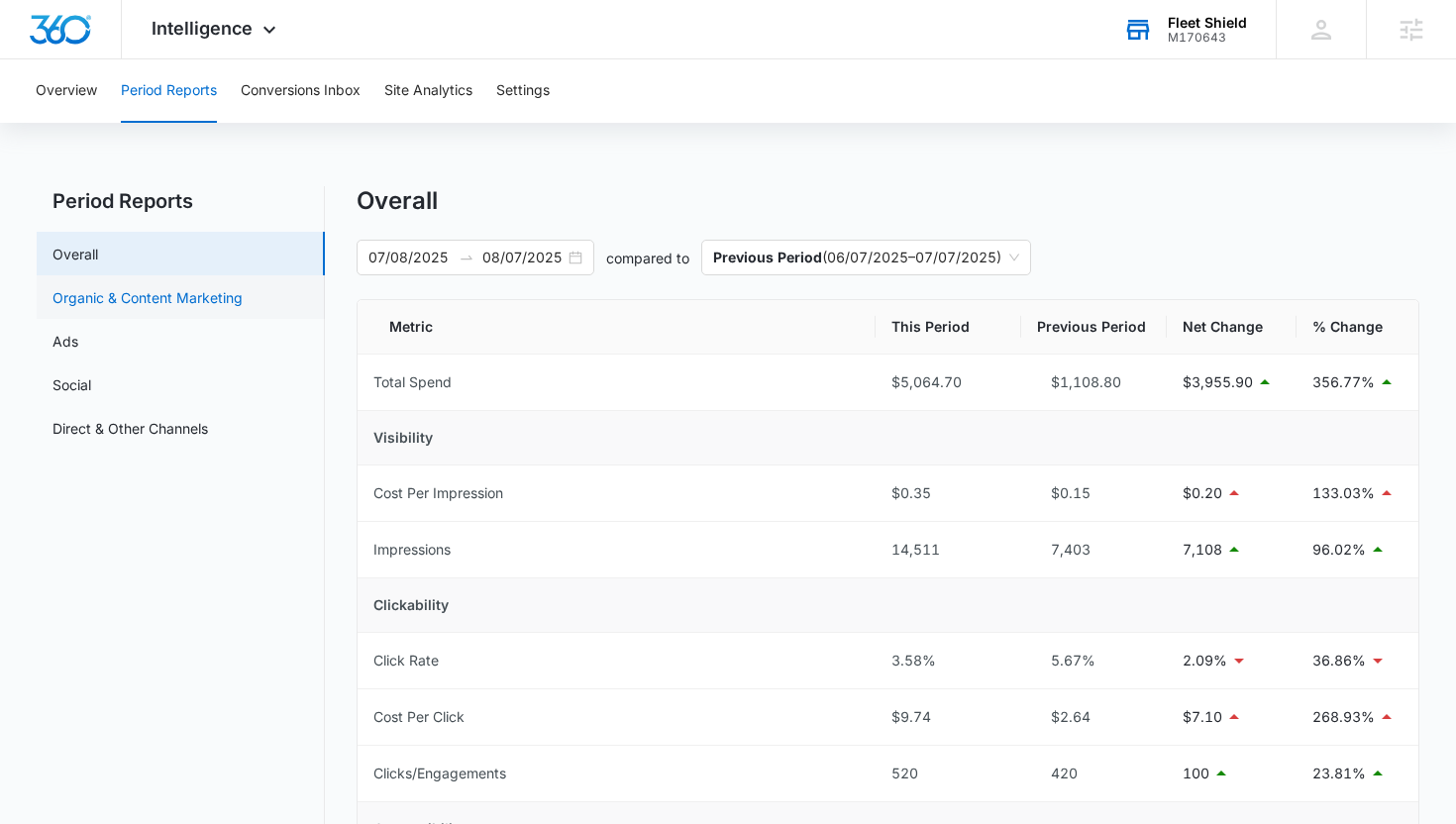 click on "Organic & Content Marketing" at bounding box center [148, 297] 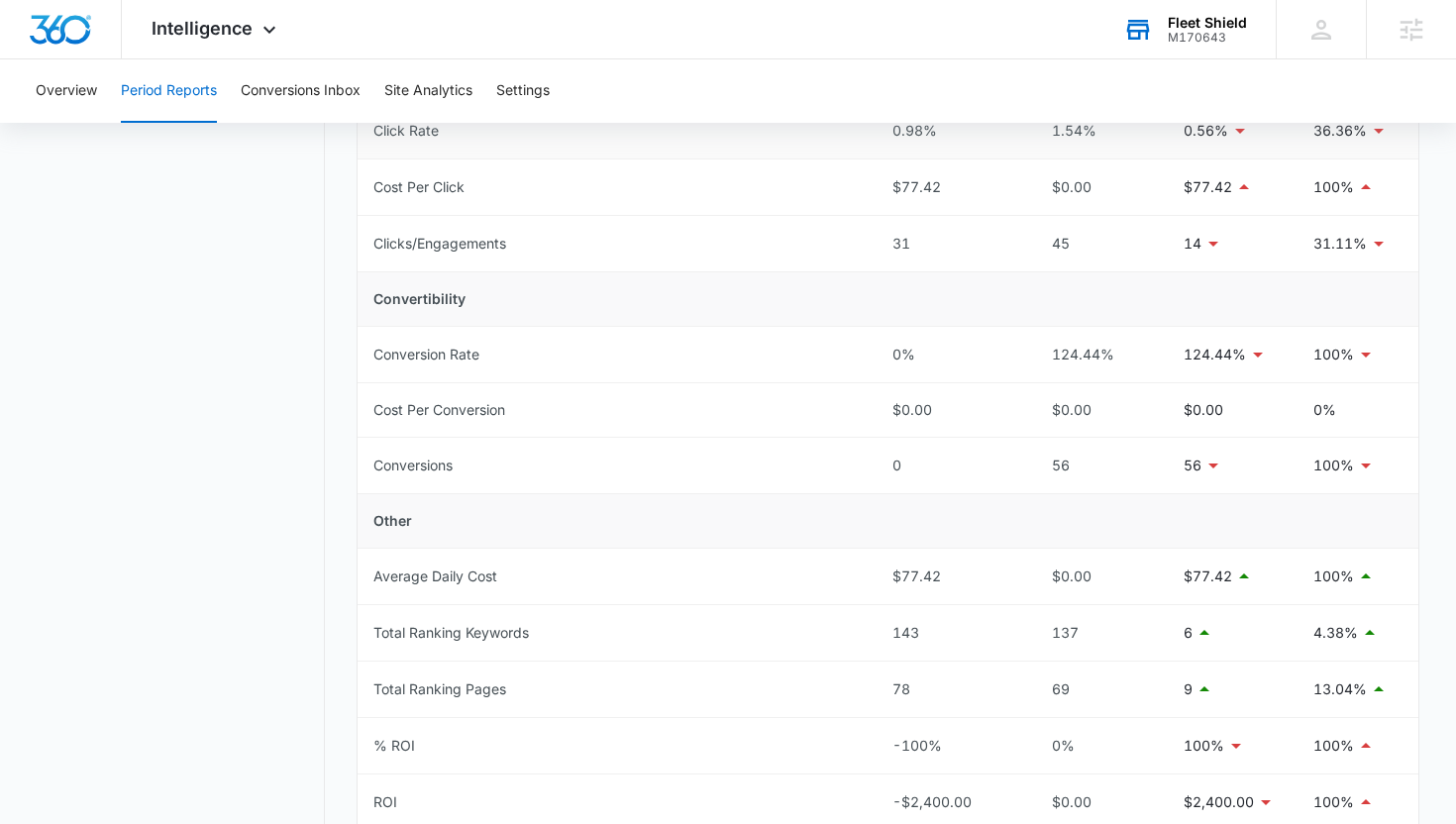 scroll, scrollTop: 589, scrollLeft: 0, axis: vertical 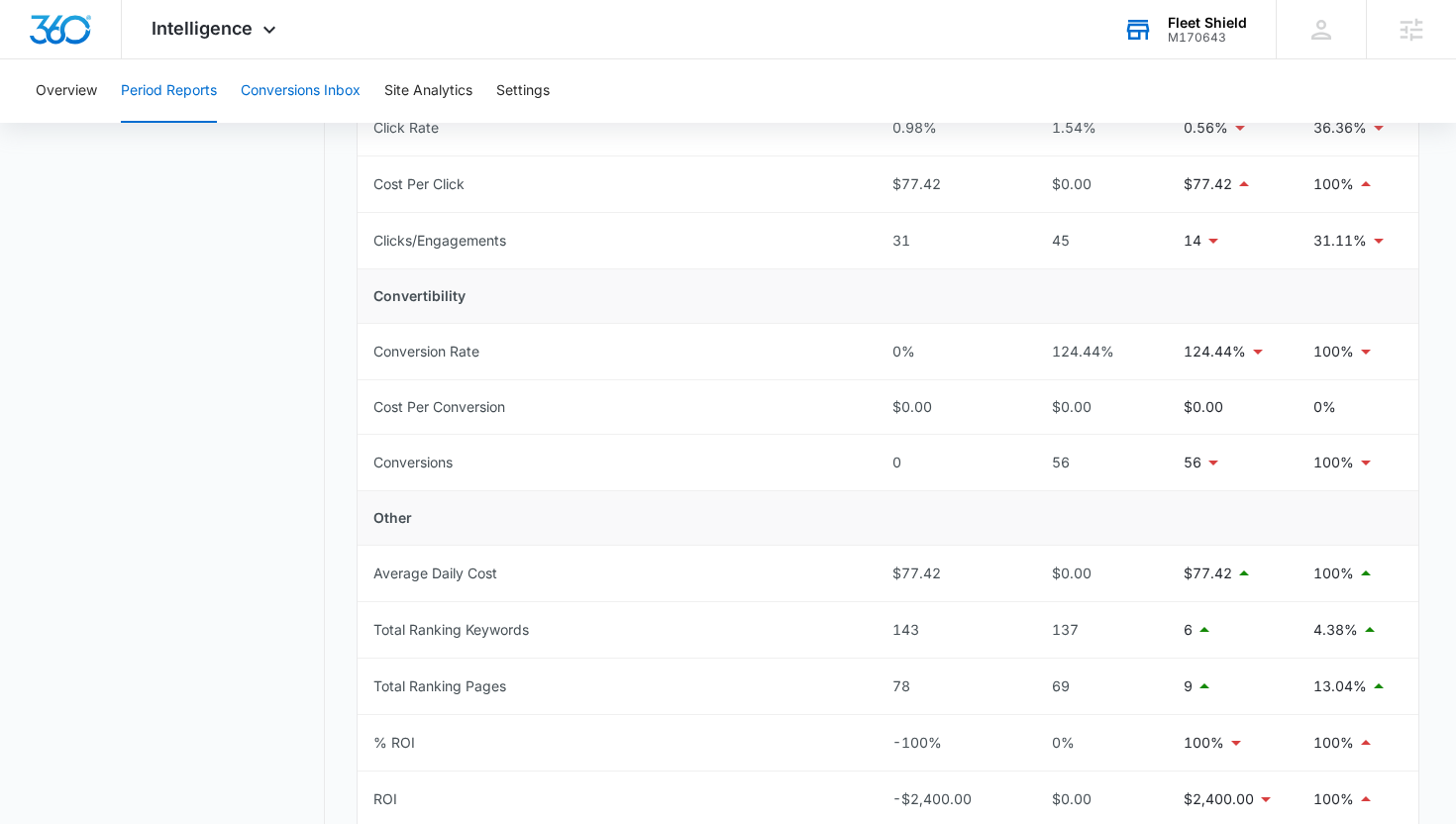 click on "Conversions Inbox" at bounding box center (300, 91) 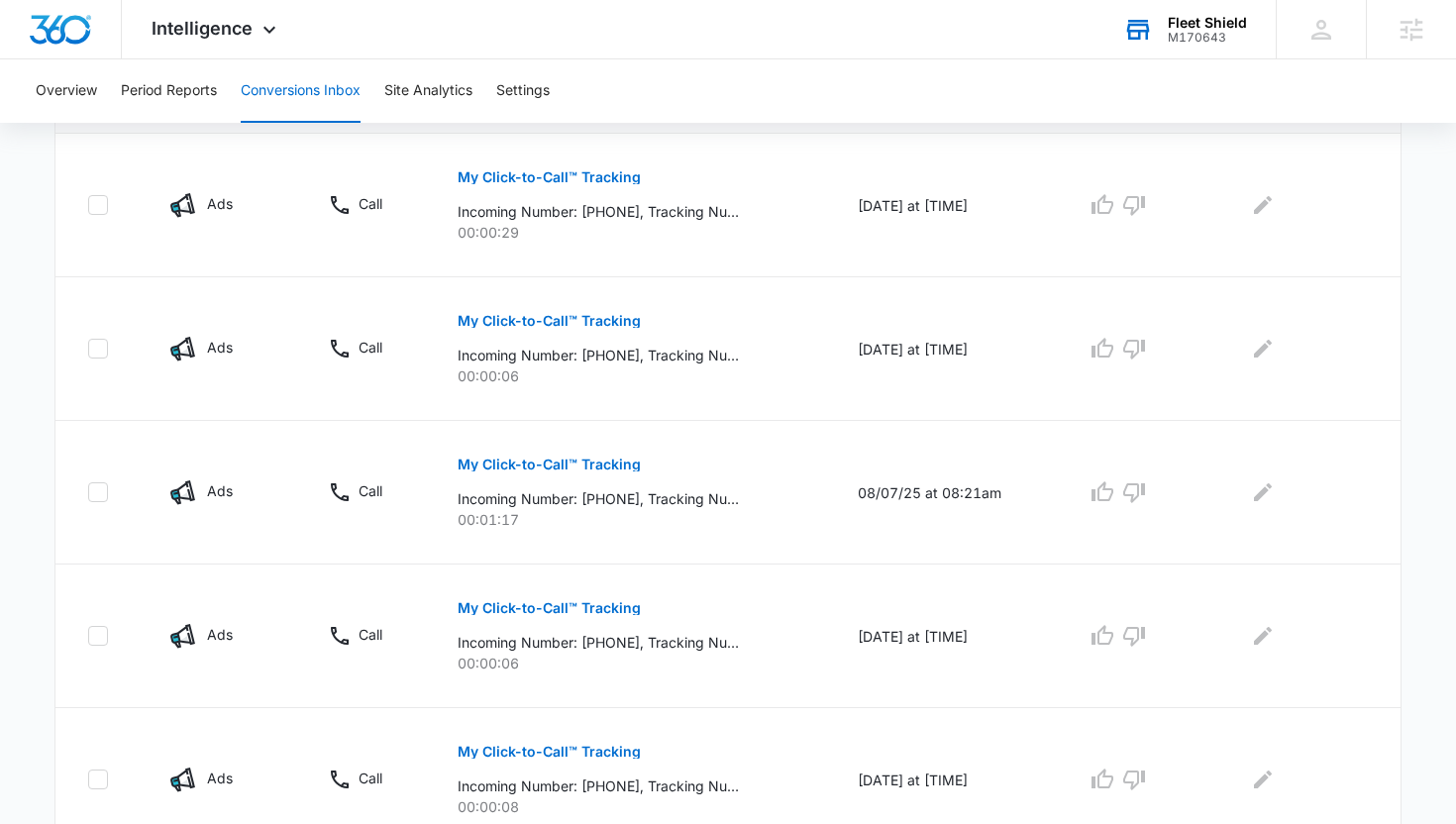 scroll, scrollTop: 416, scrollLeft: 0, axis: vertical 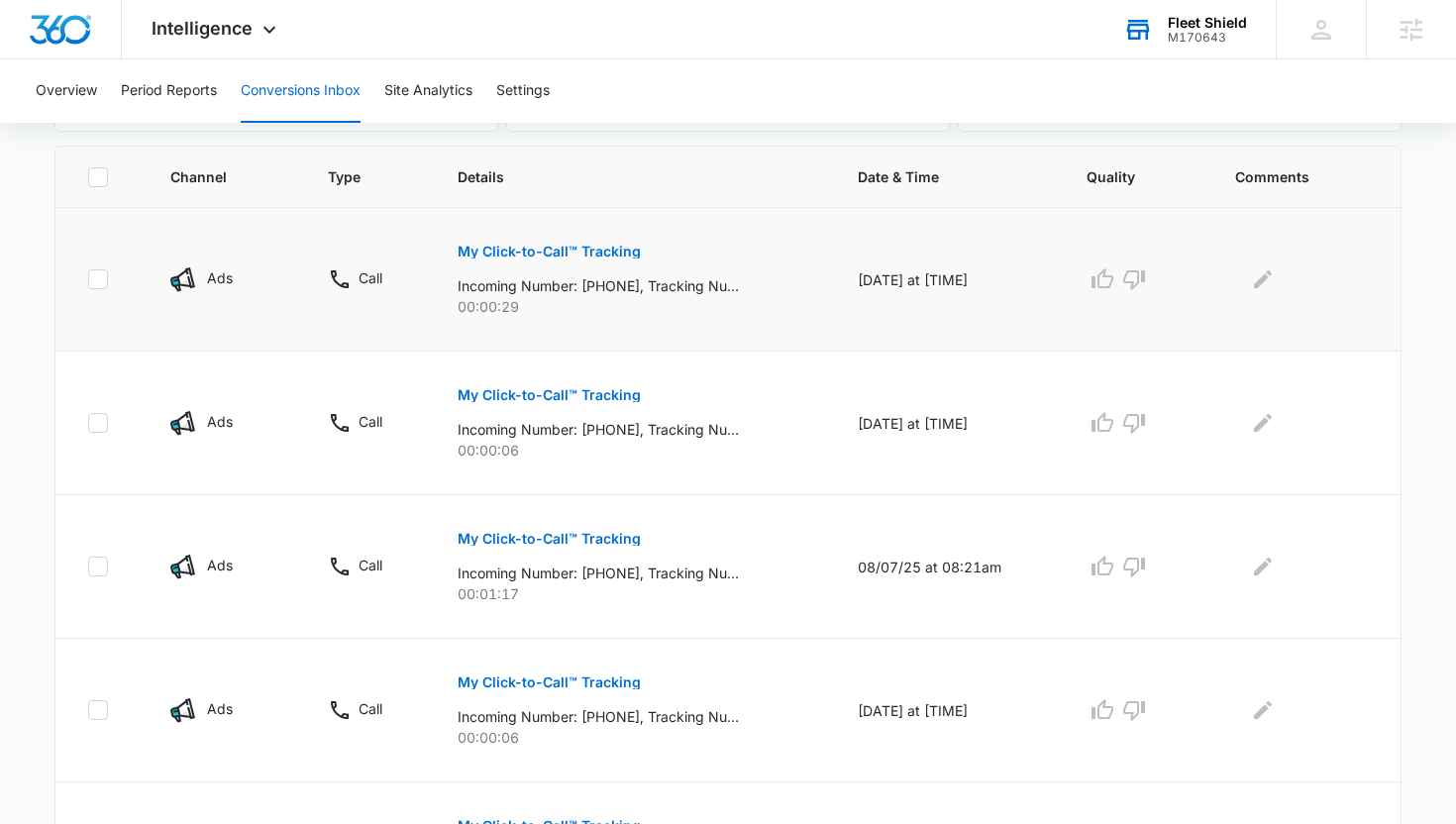 click on "My Click-to-Call™ Tracking" at bounding box center (549, 252) 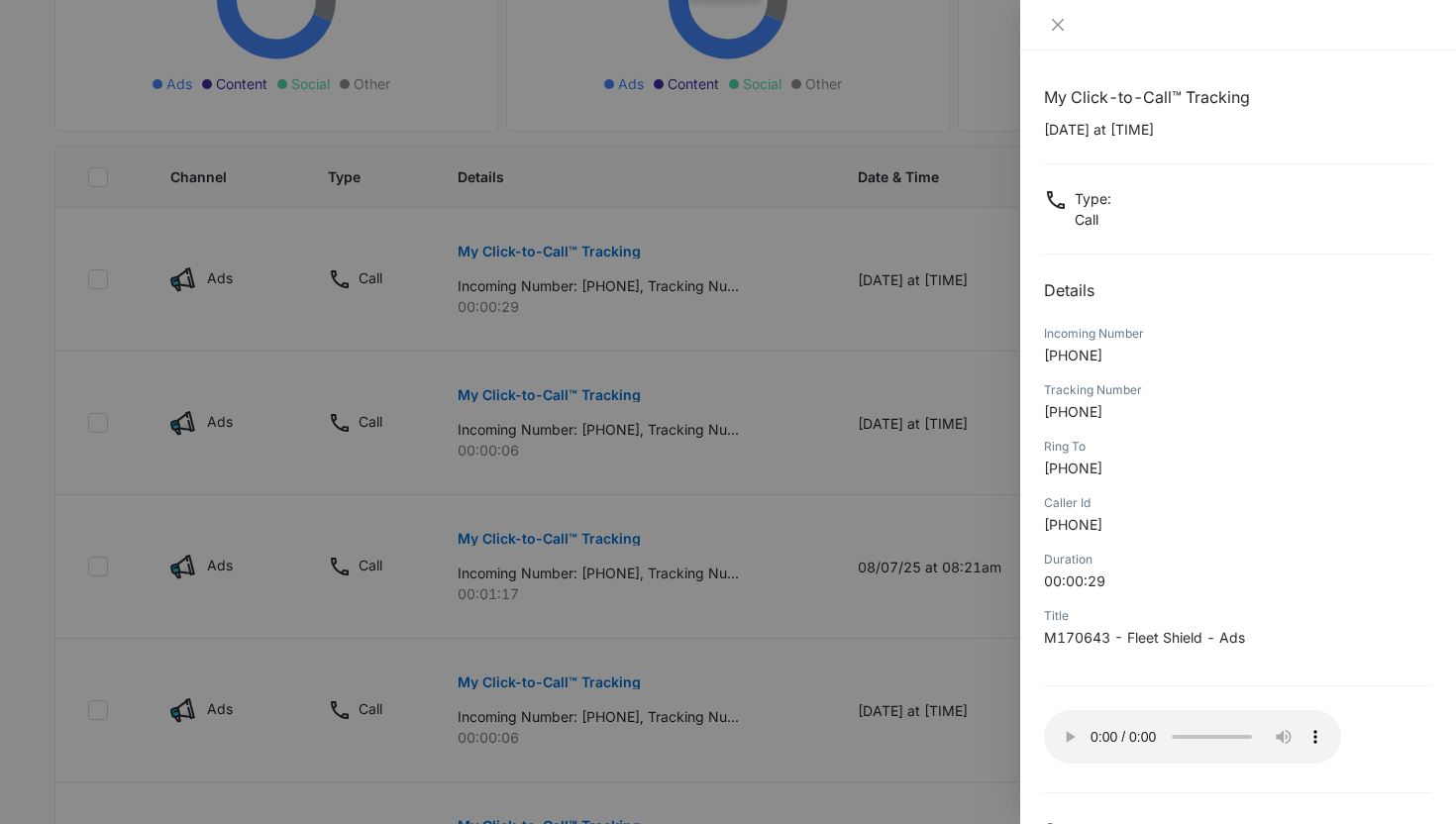 click at bounding box center (728, 412) 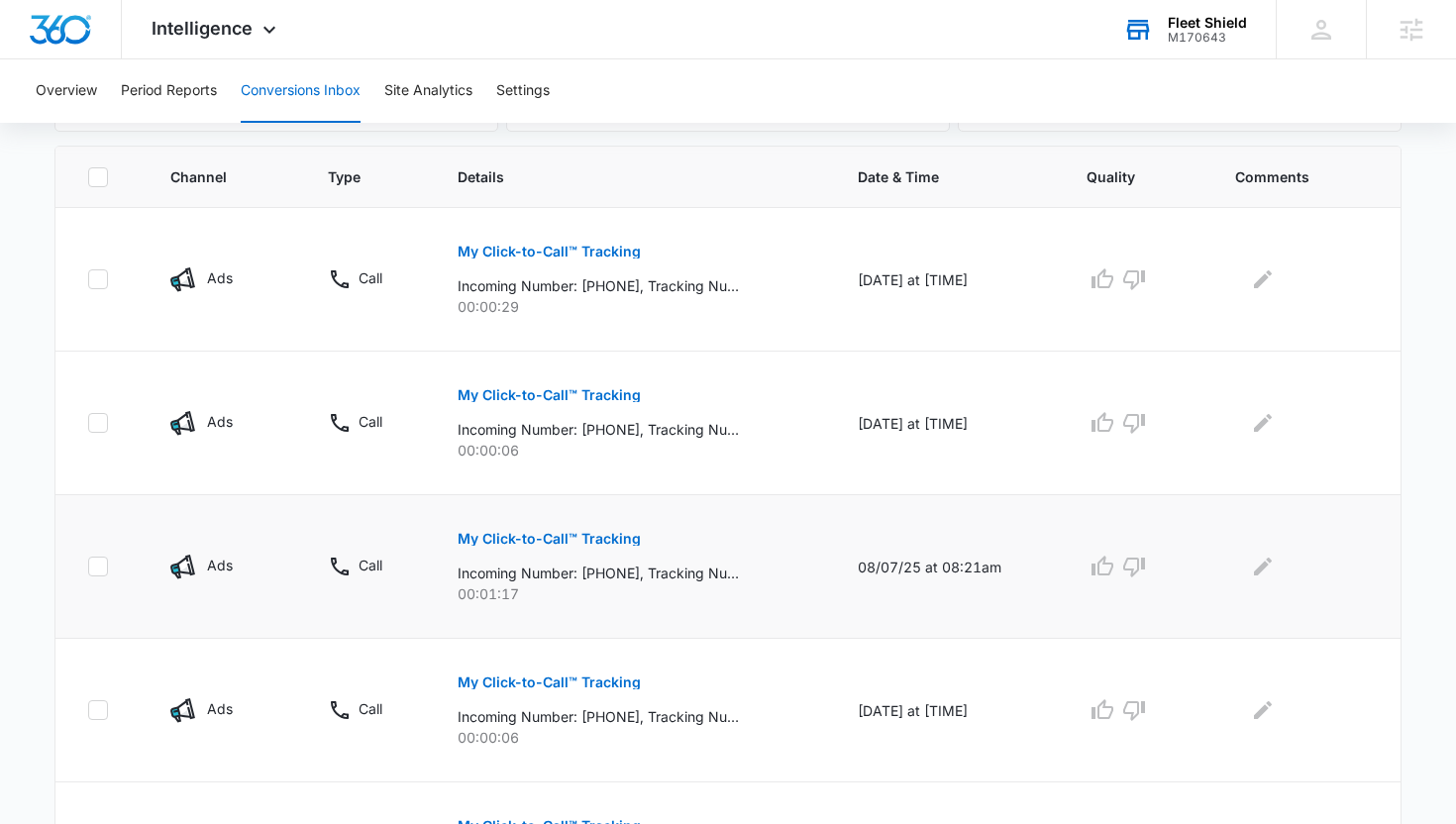 click on "My Click-to-Call™ Tracking" at bounding box center [549, 539] 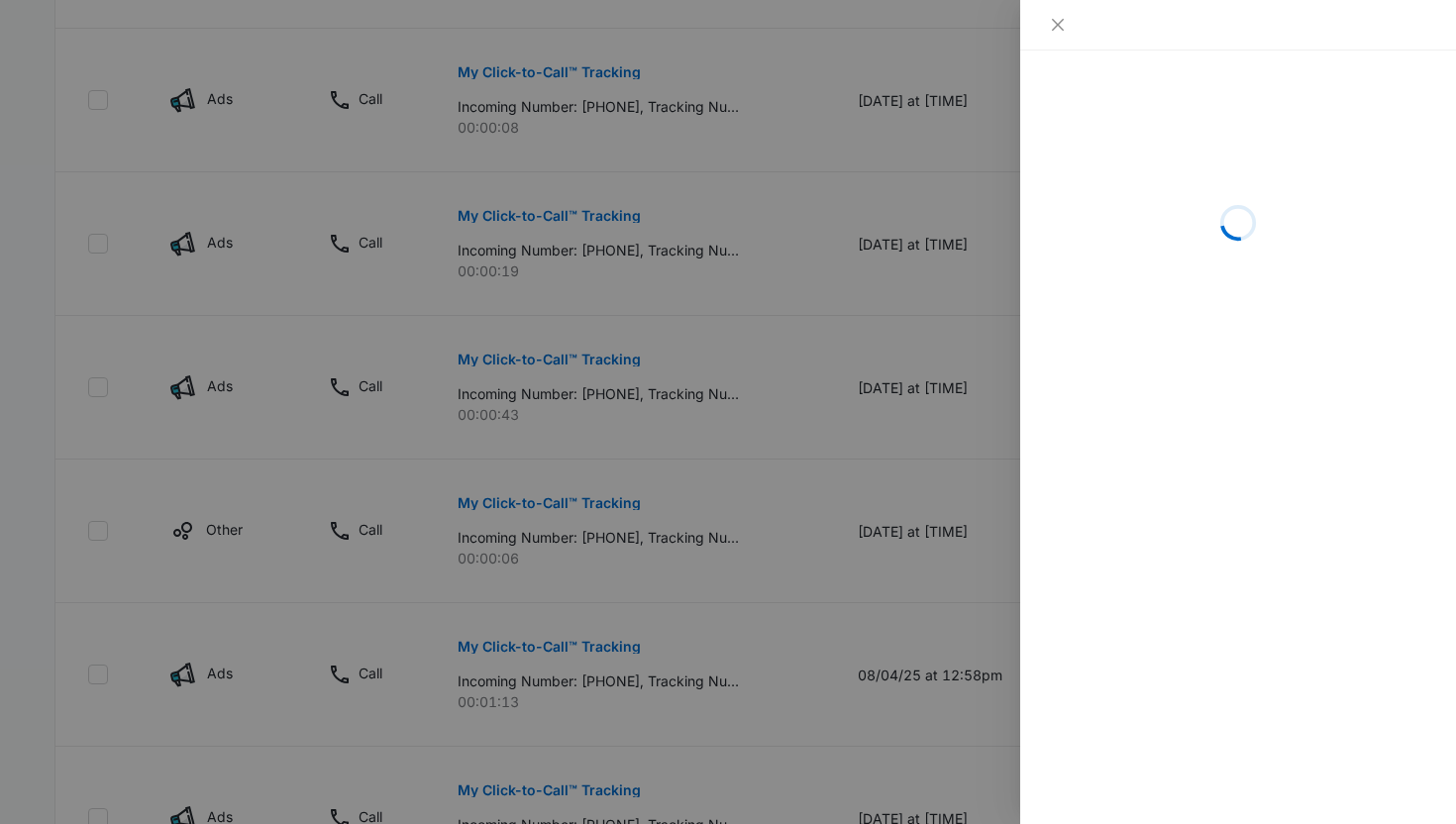 scroll, scrollTop: 1175, scrollLeft: 0, axis: vertical 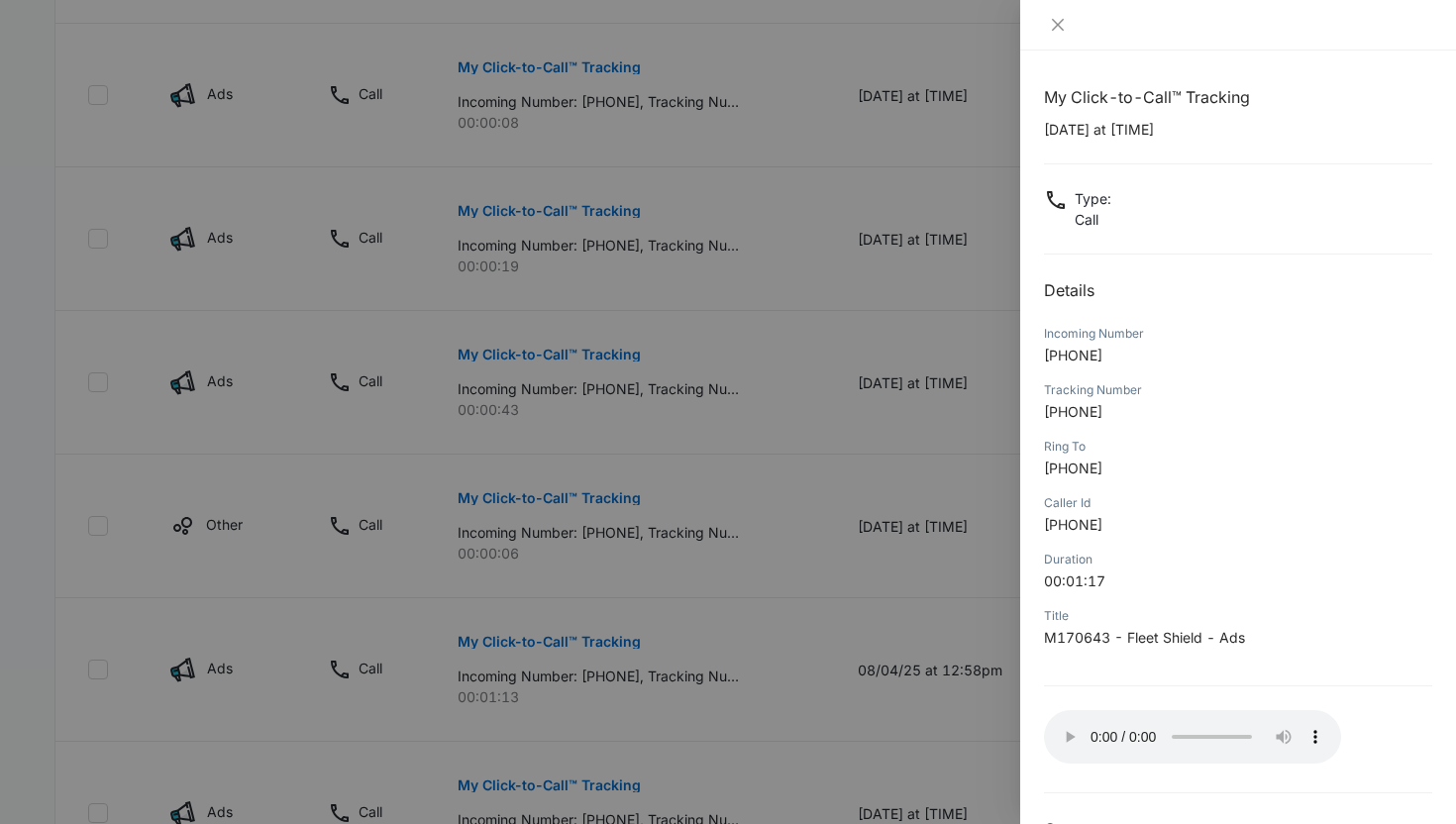 type 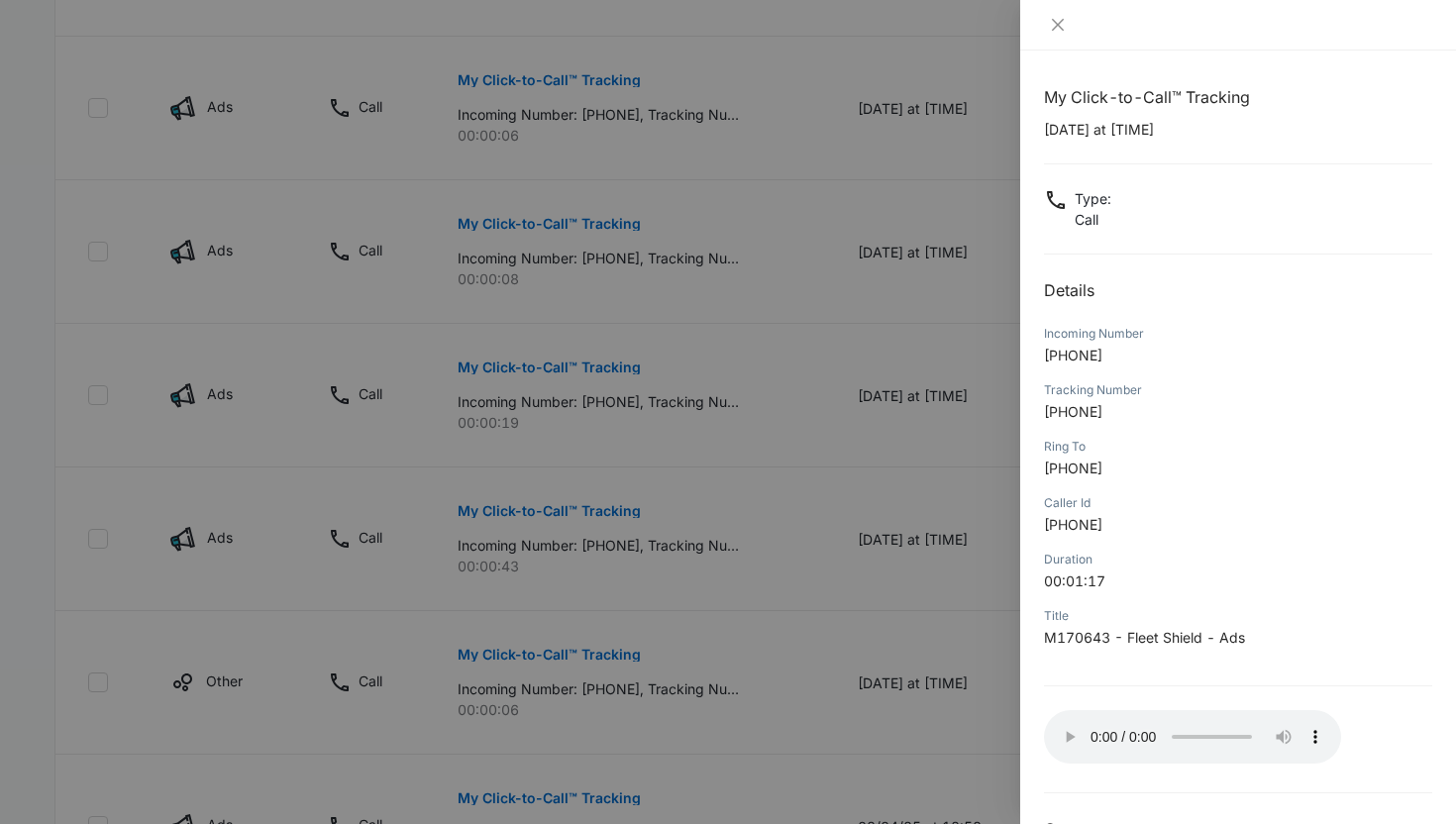scroll, scrollTop: 1016, scrollLeft: 0, axis: vertical 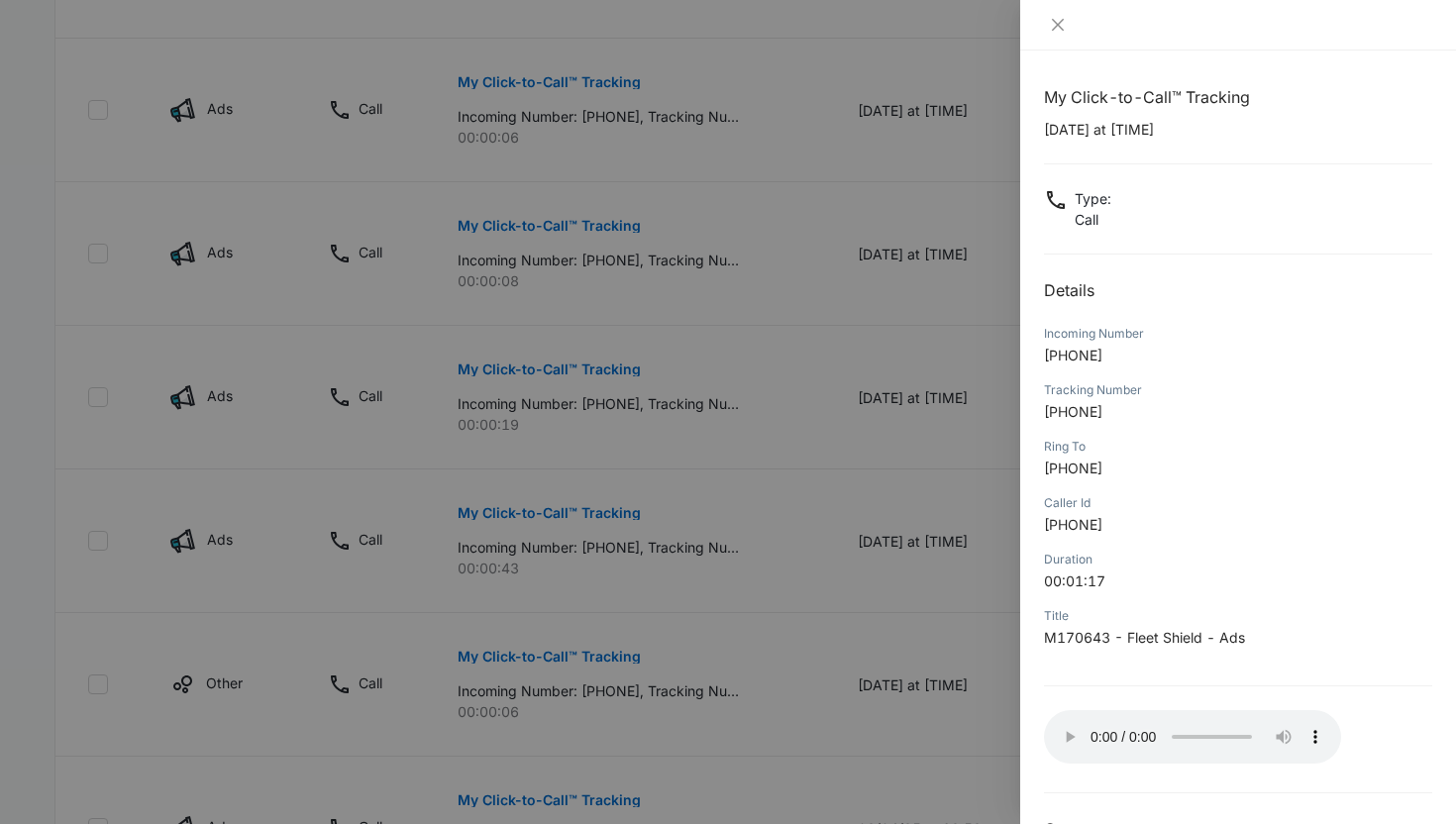 click at bounding box center (728, 412) 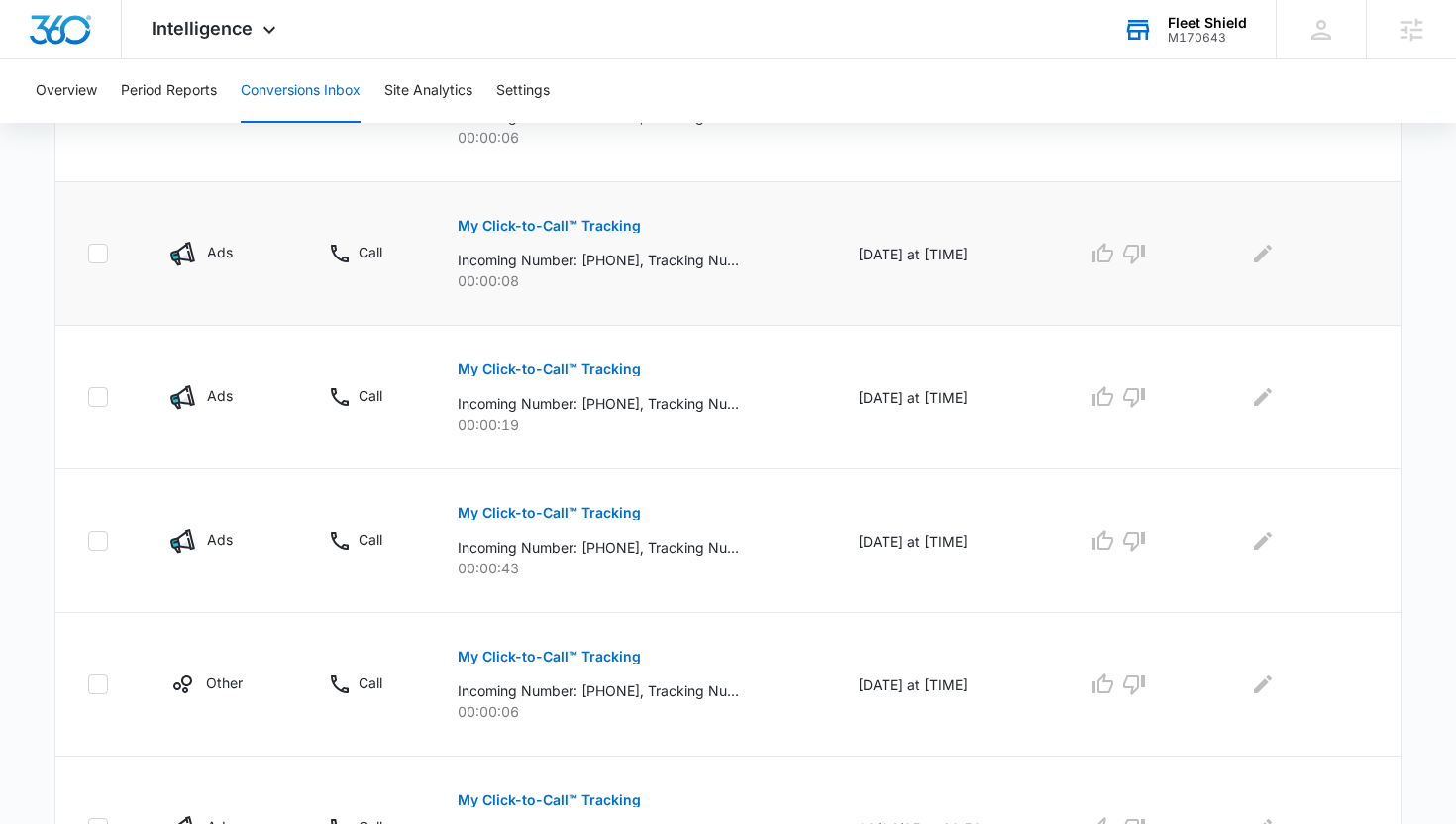 click on "My Click-to-Call™ Tracking" at bounding box center (549, 226) 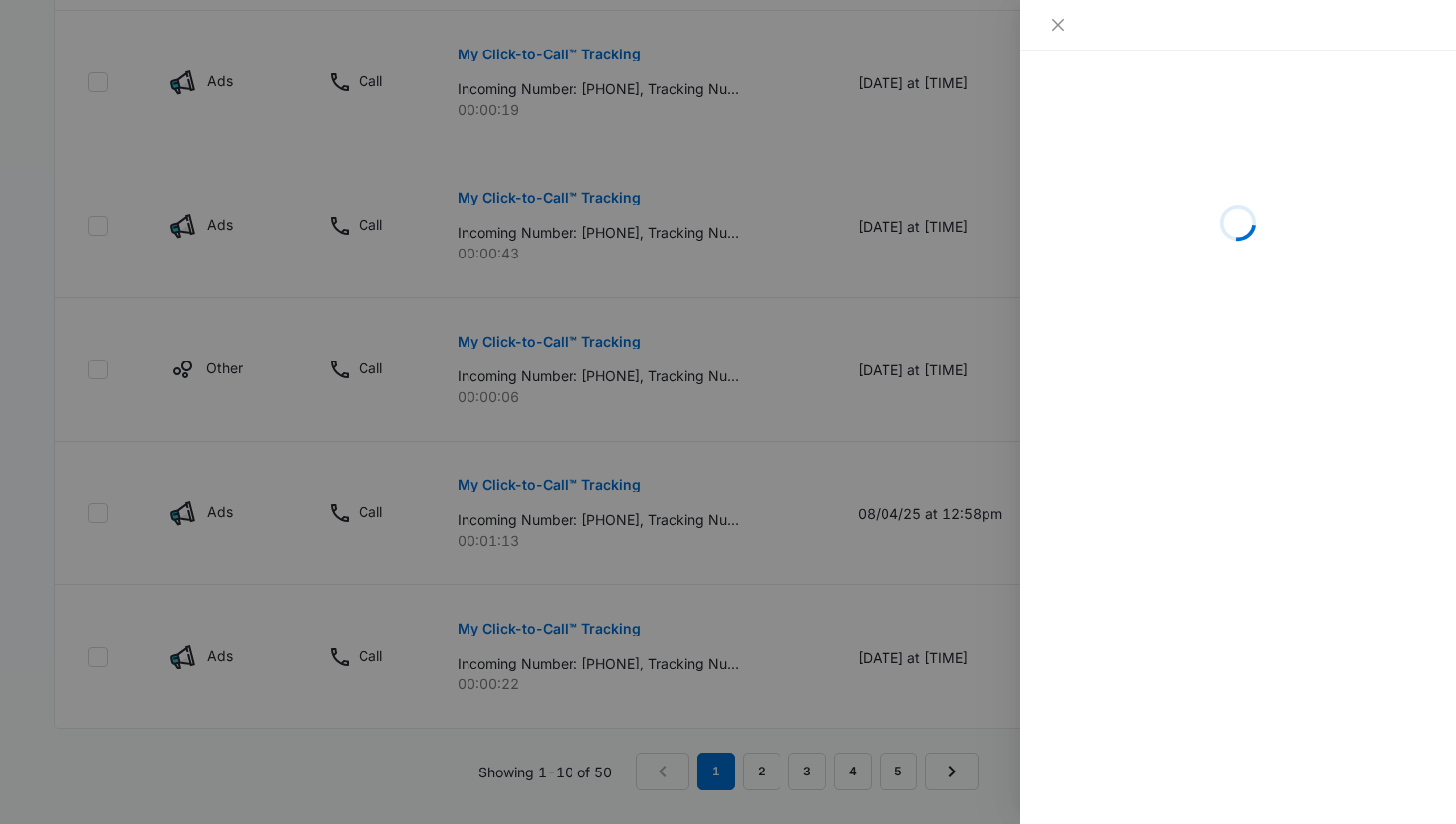 scroll, scrollTop: 1357, scrollLeft: 0, axis: vertical 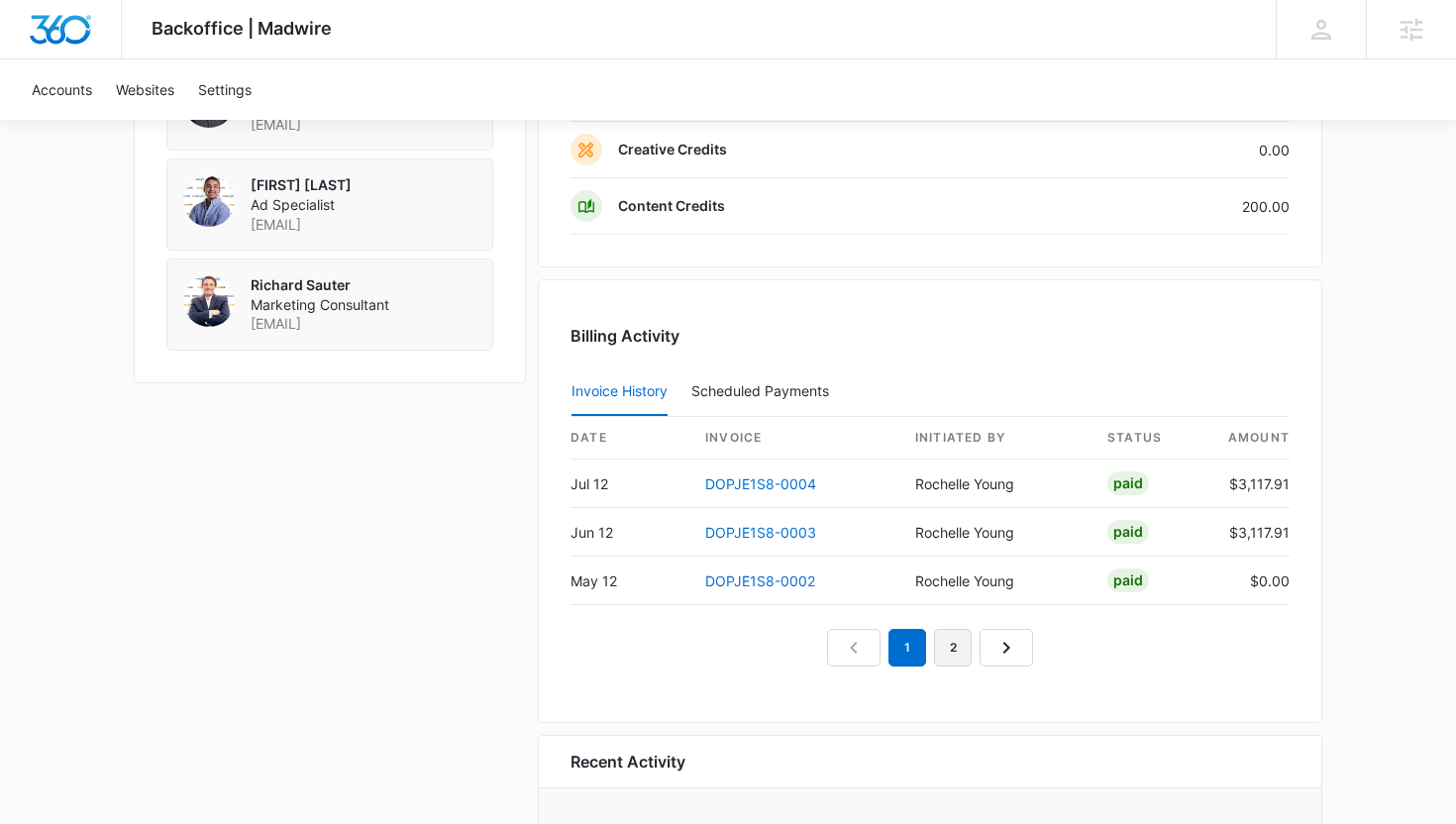 click on "2" at bounding box center [953, 648] 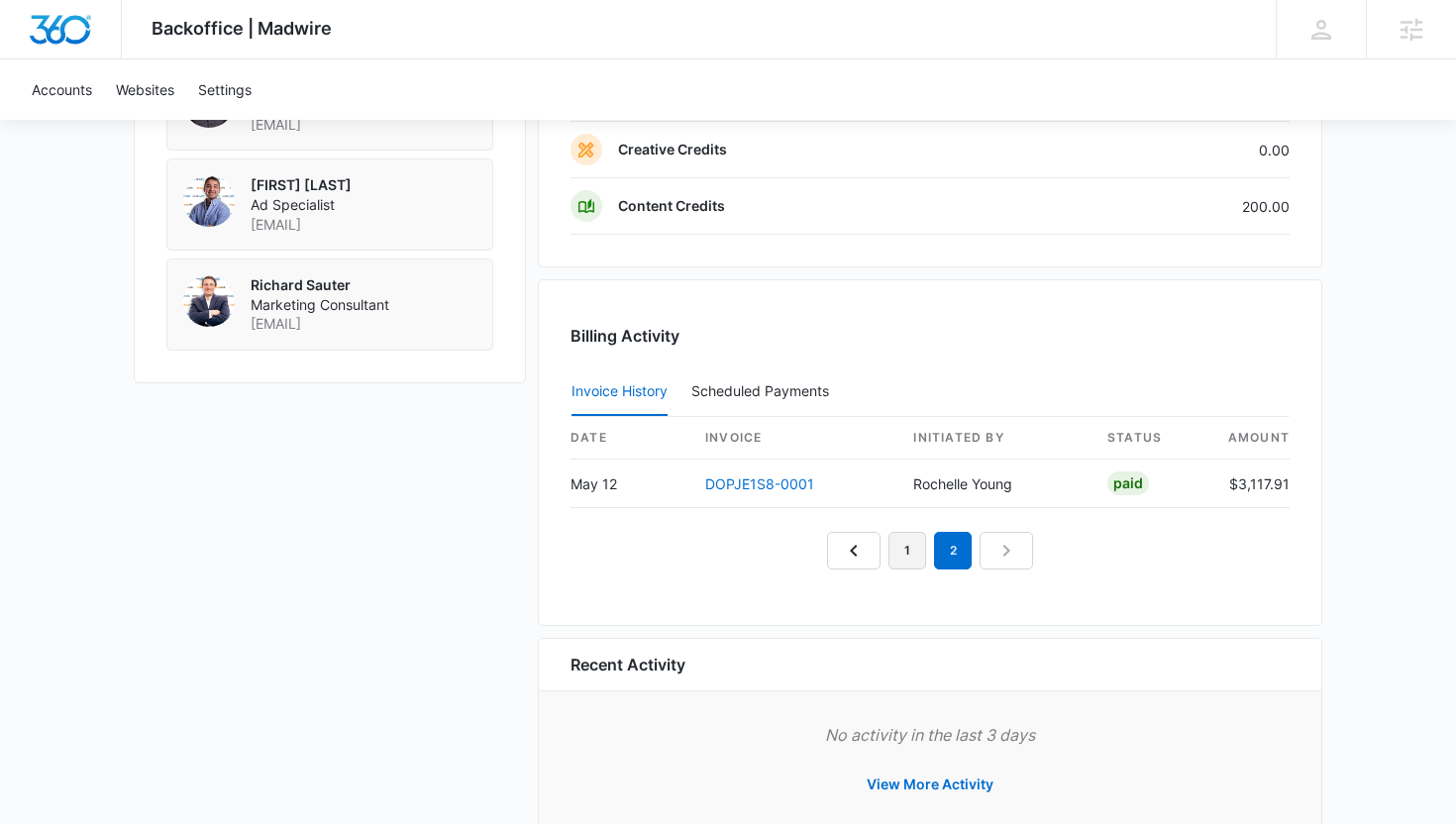 click on "1" at bounding box center (907, 551) 